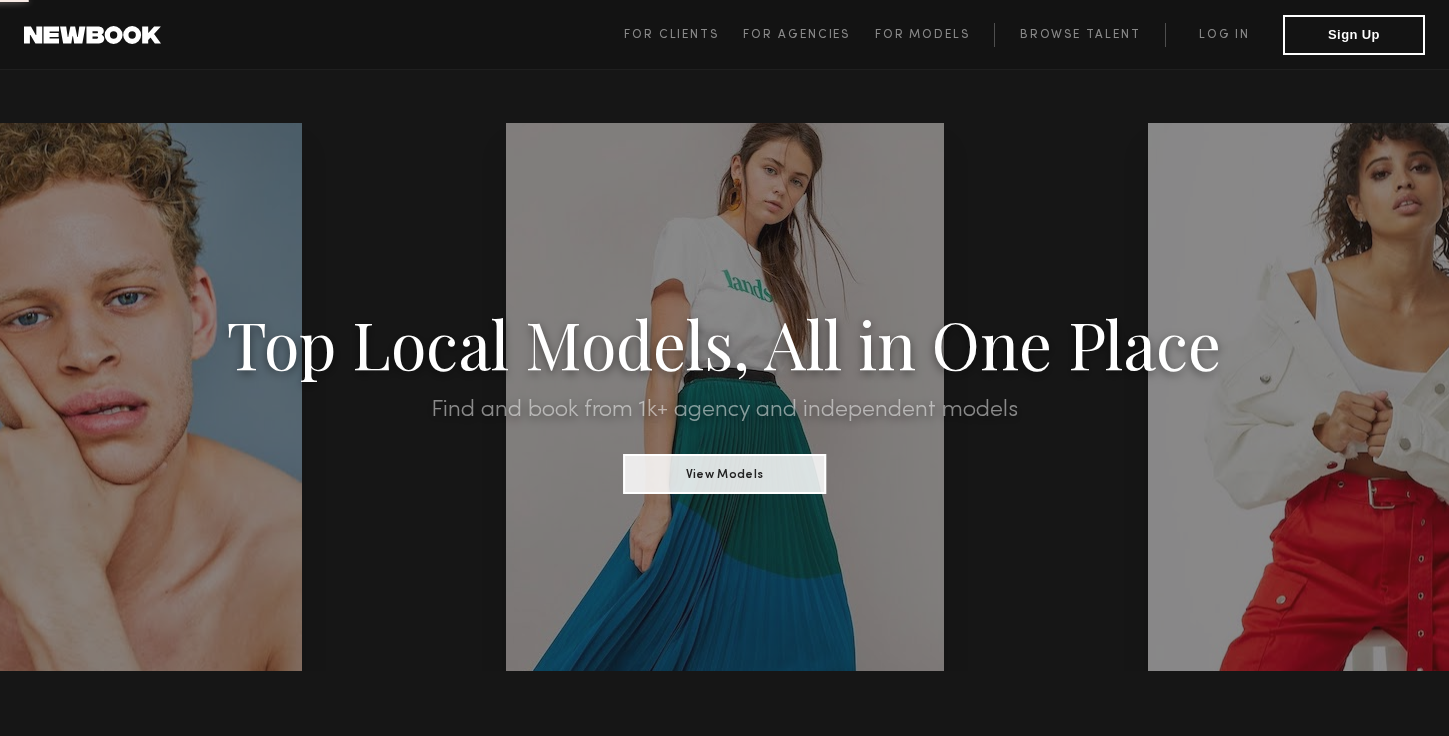 scroll, scrollTop: 0, scrollLeft: 0, axis: both 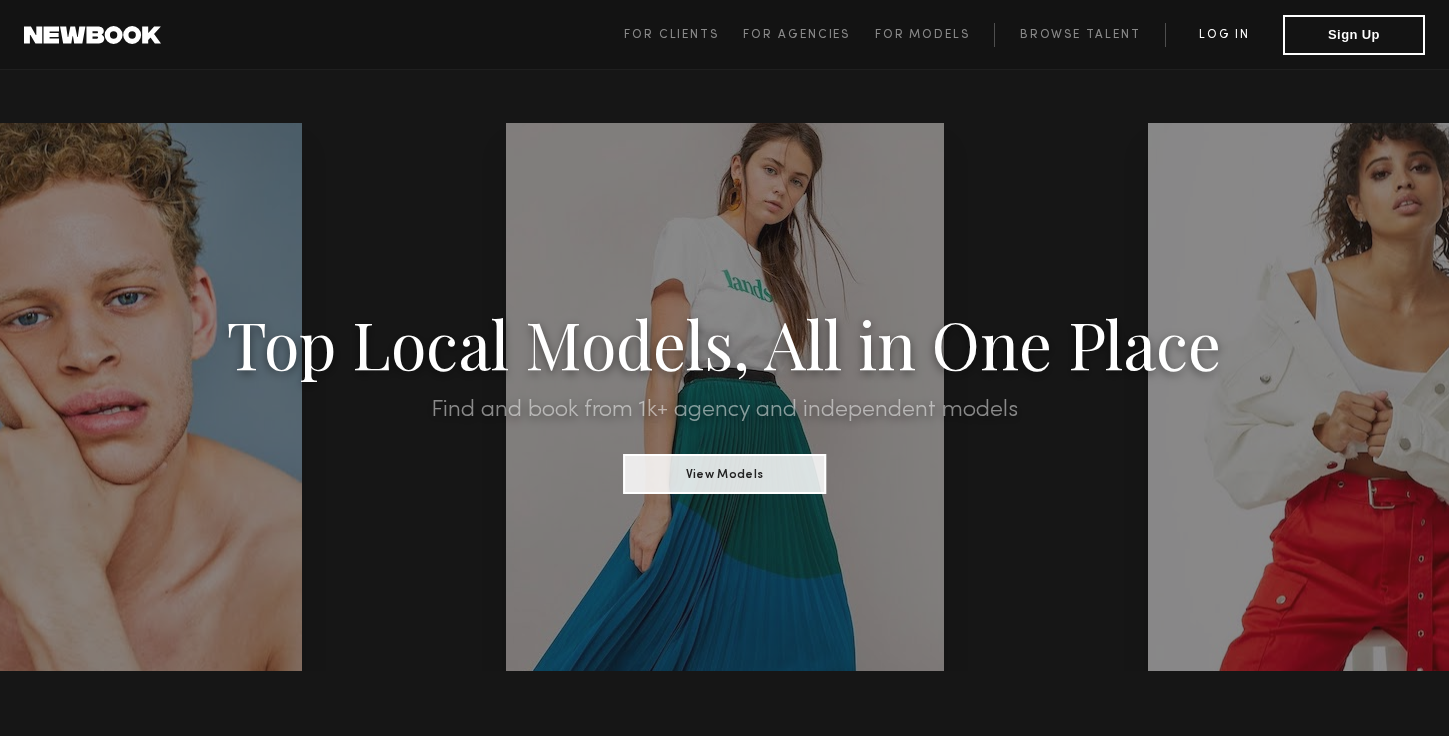 click on "Log in" 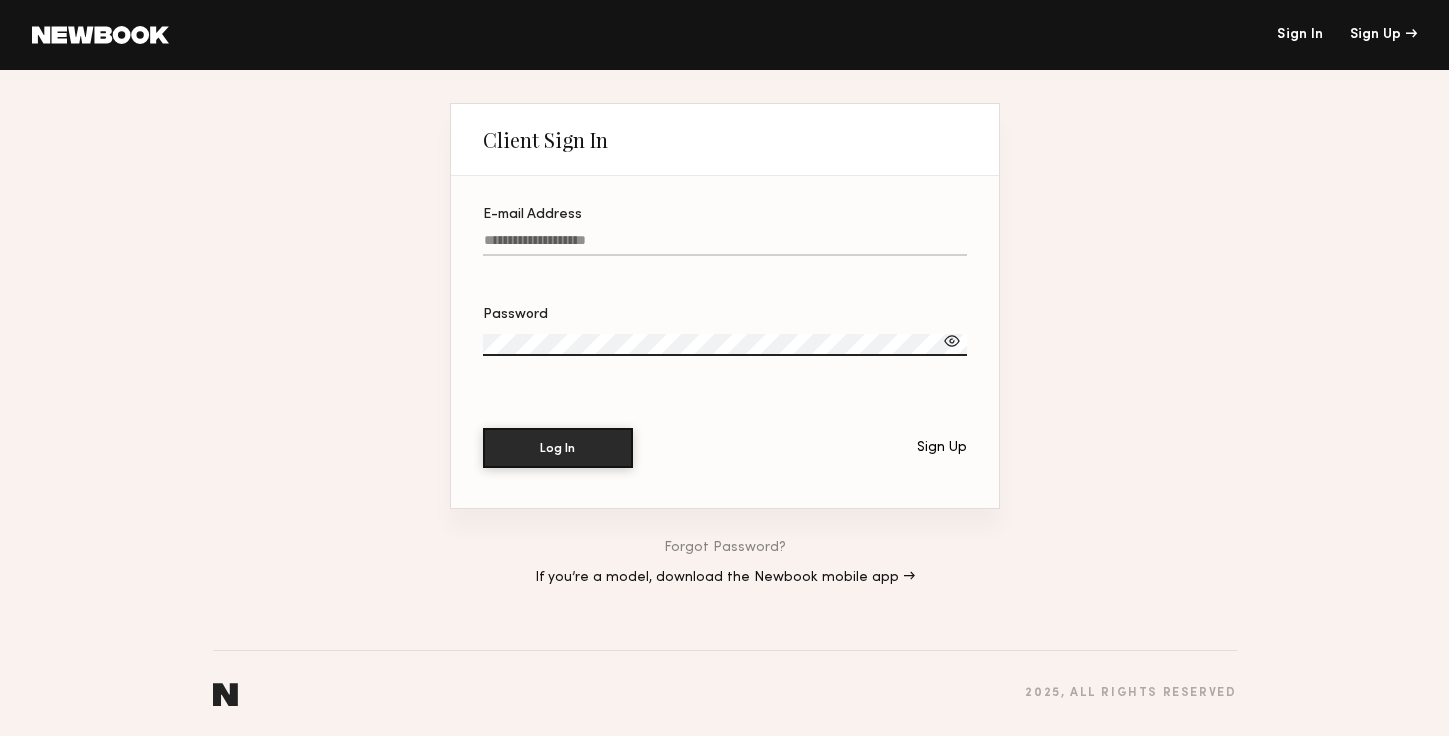 type on "**********" 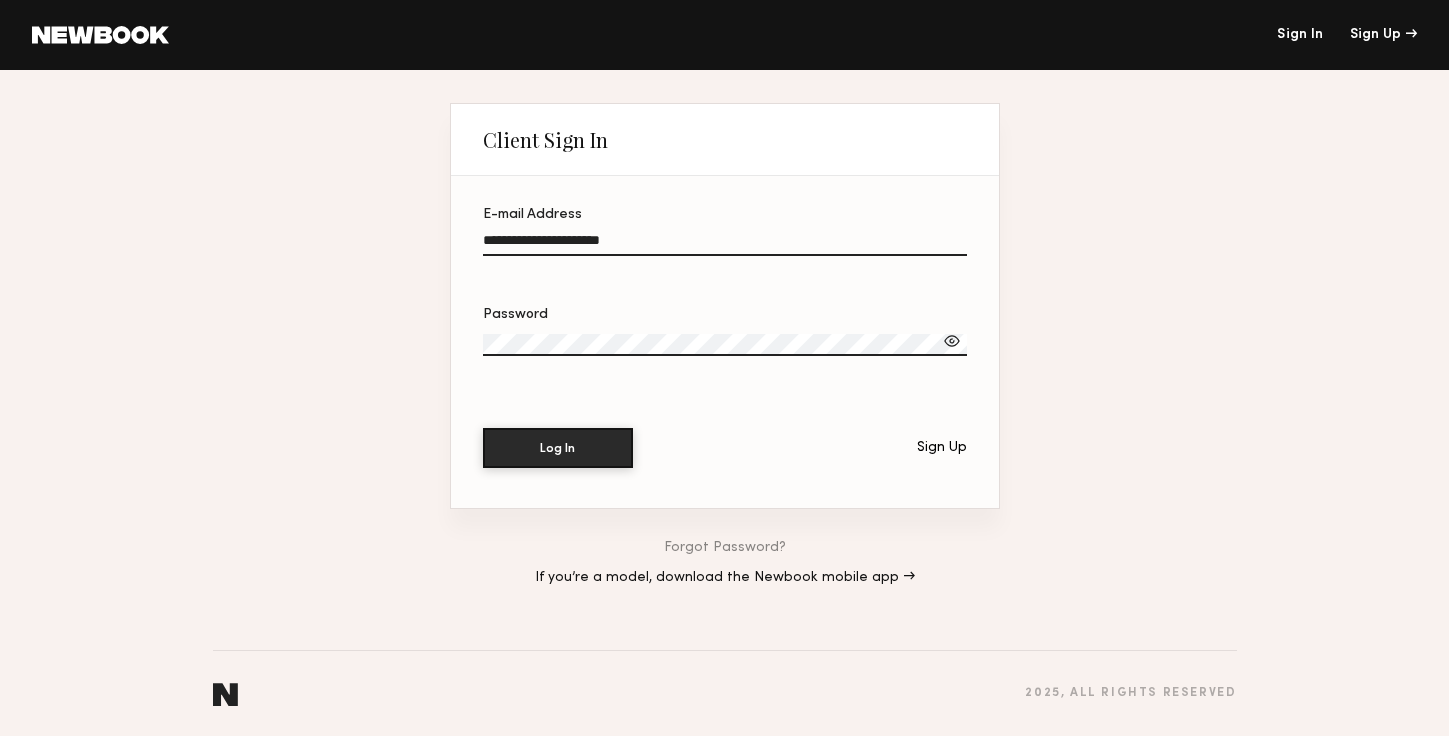 click on "Log In" 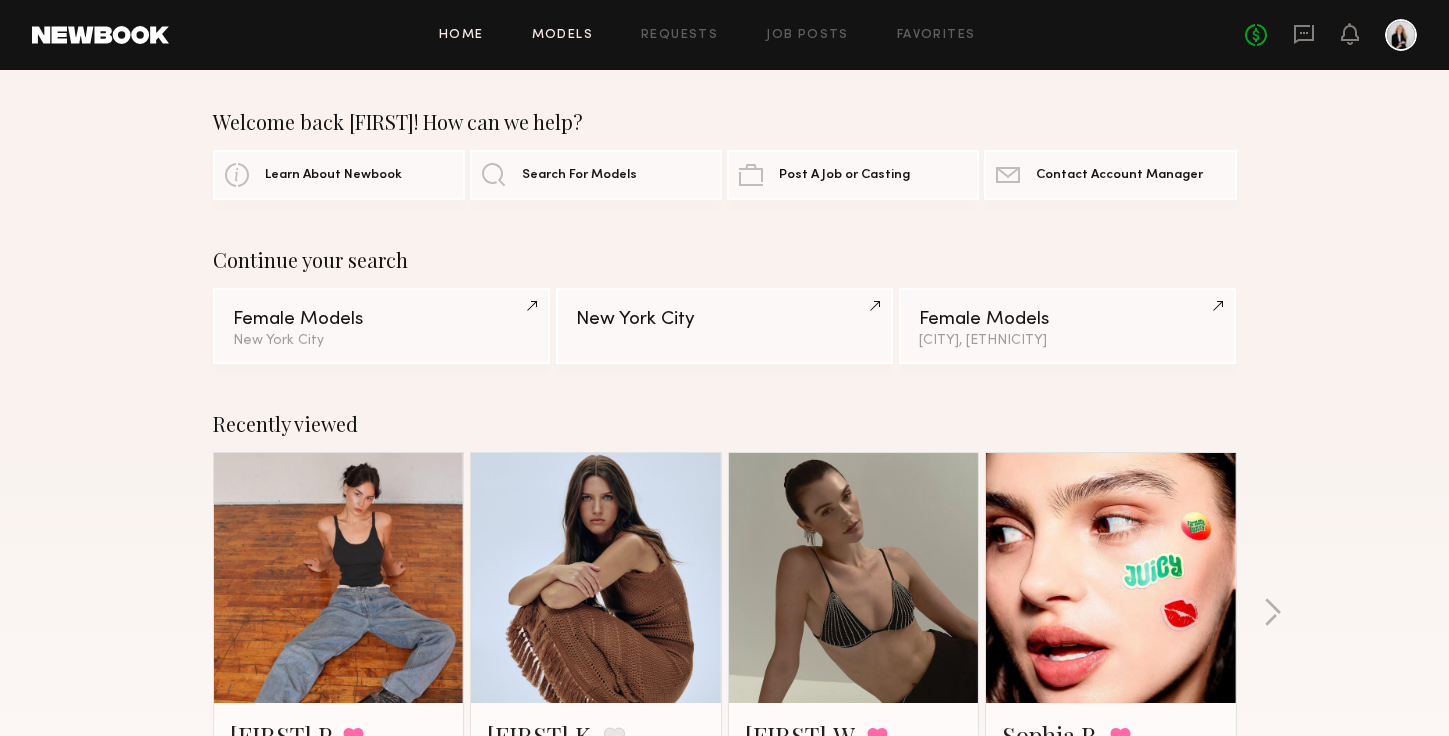 click on "Models" 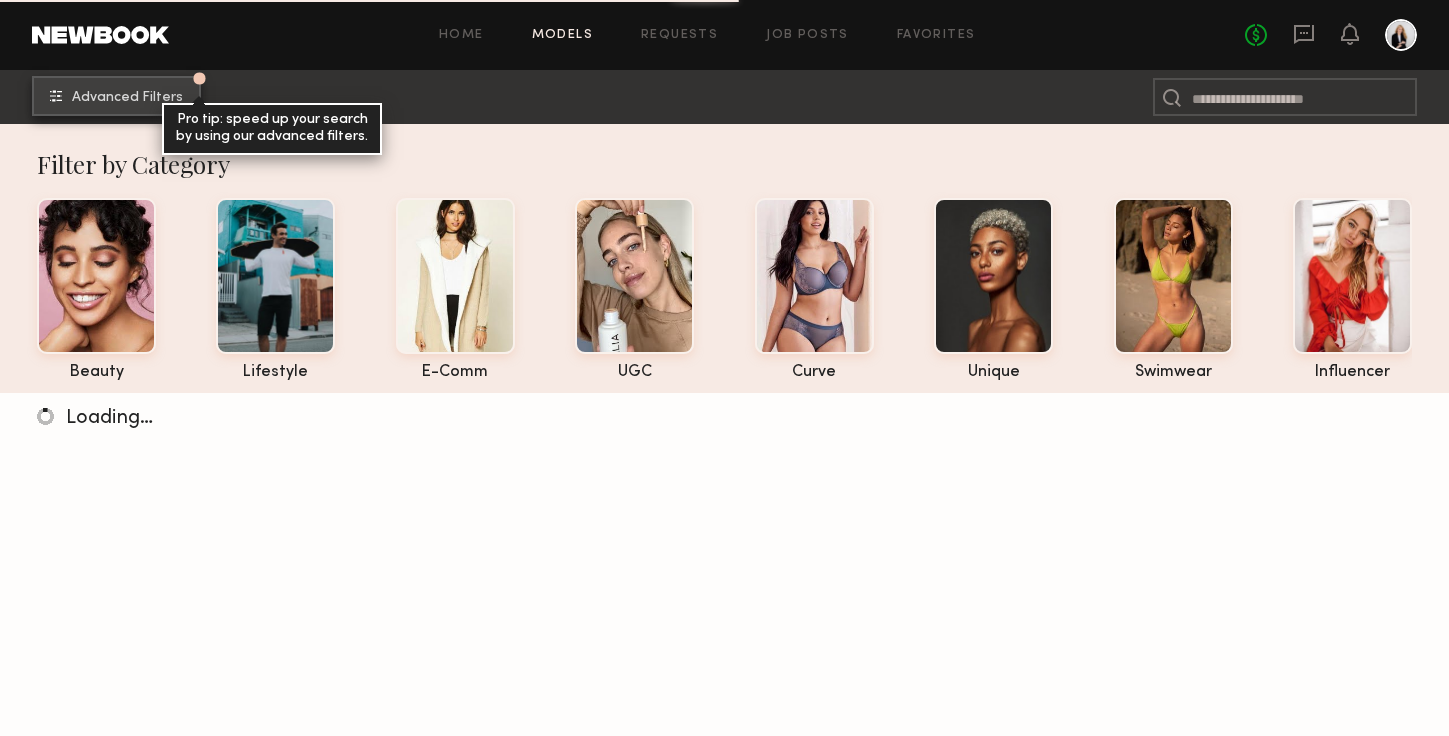 click on "Advanced Filters Pro tip: speed up your search by using our advanced filters." 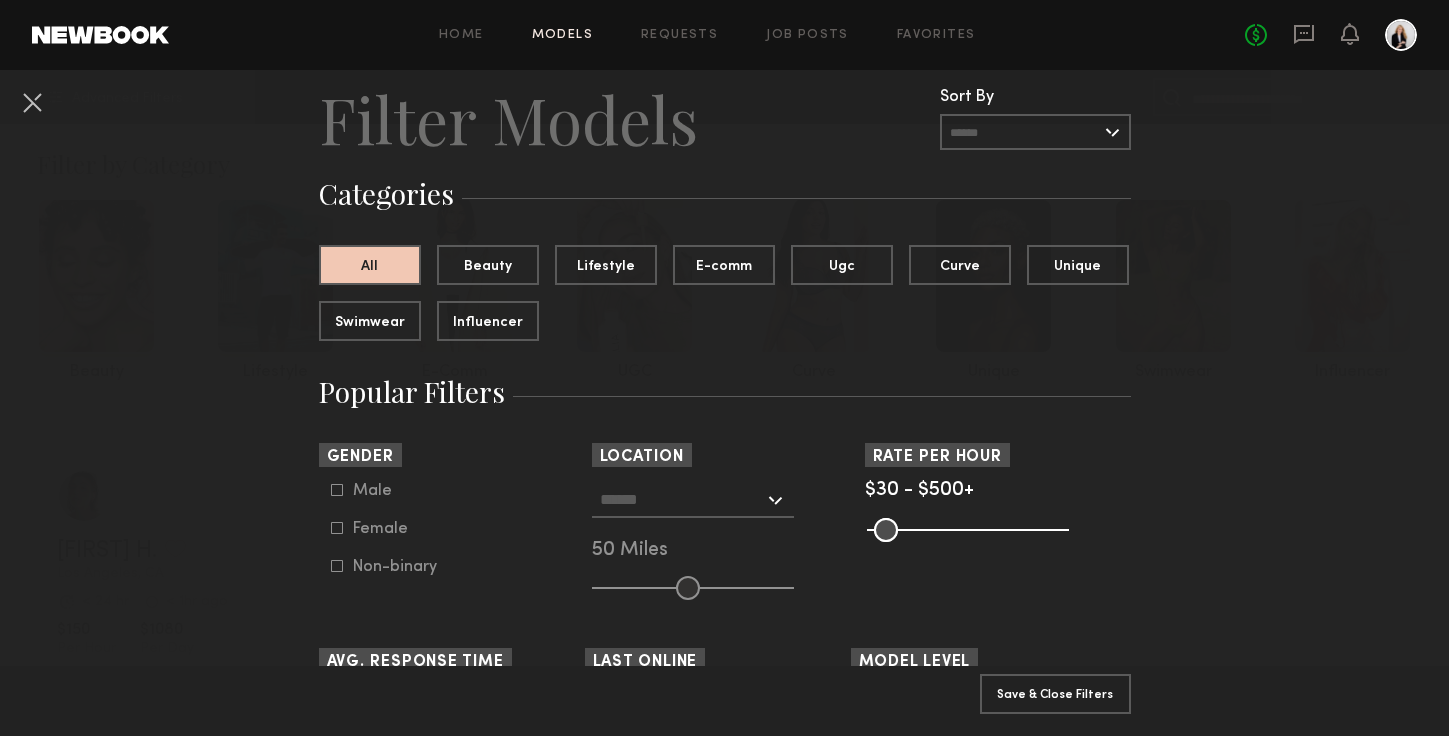 scroll, scrollTop: 56, scrollLeft: 0, axis: vertical 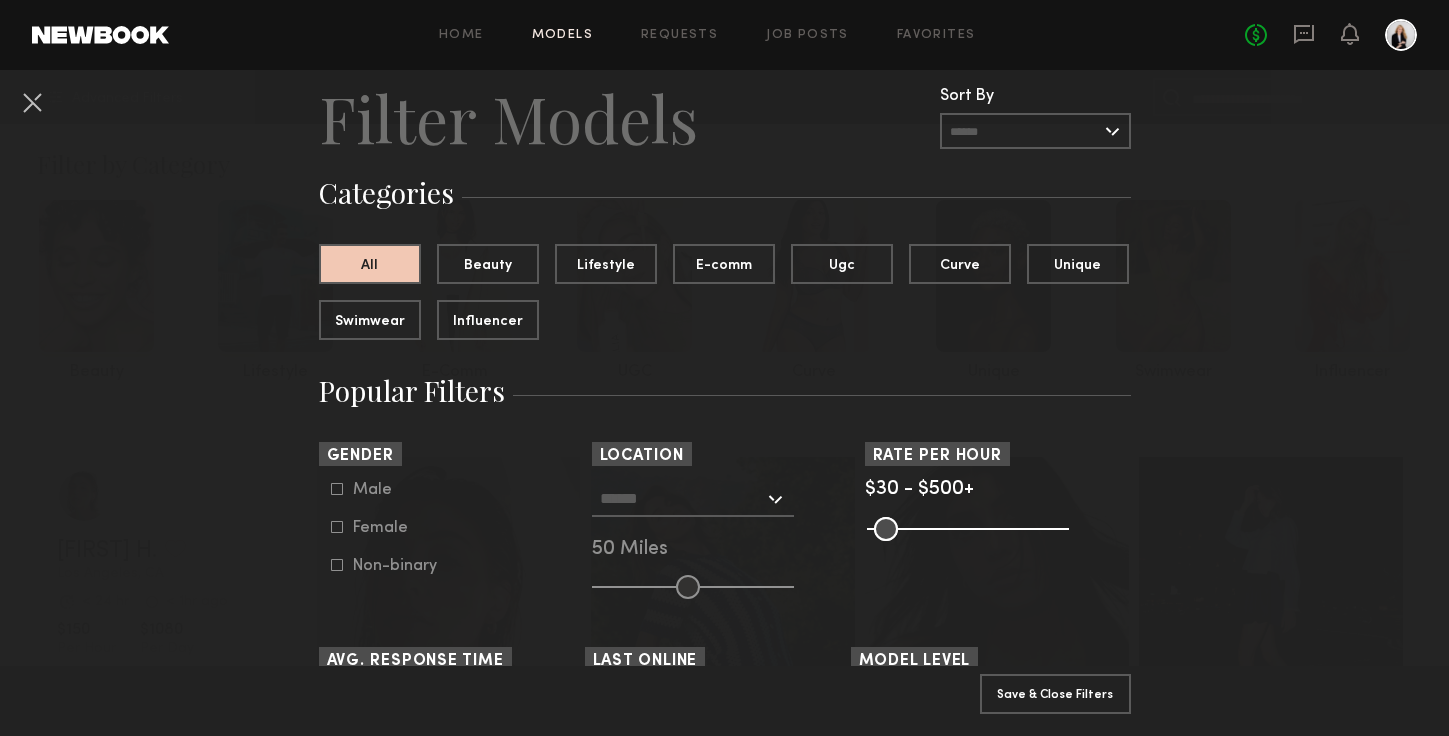 click on "Female" 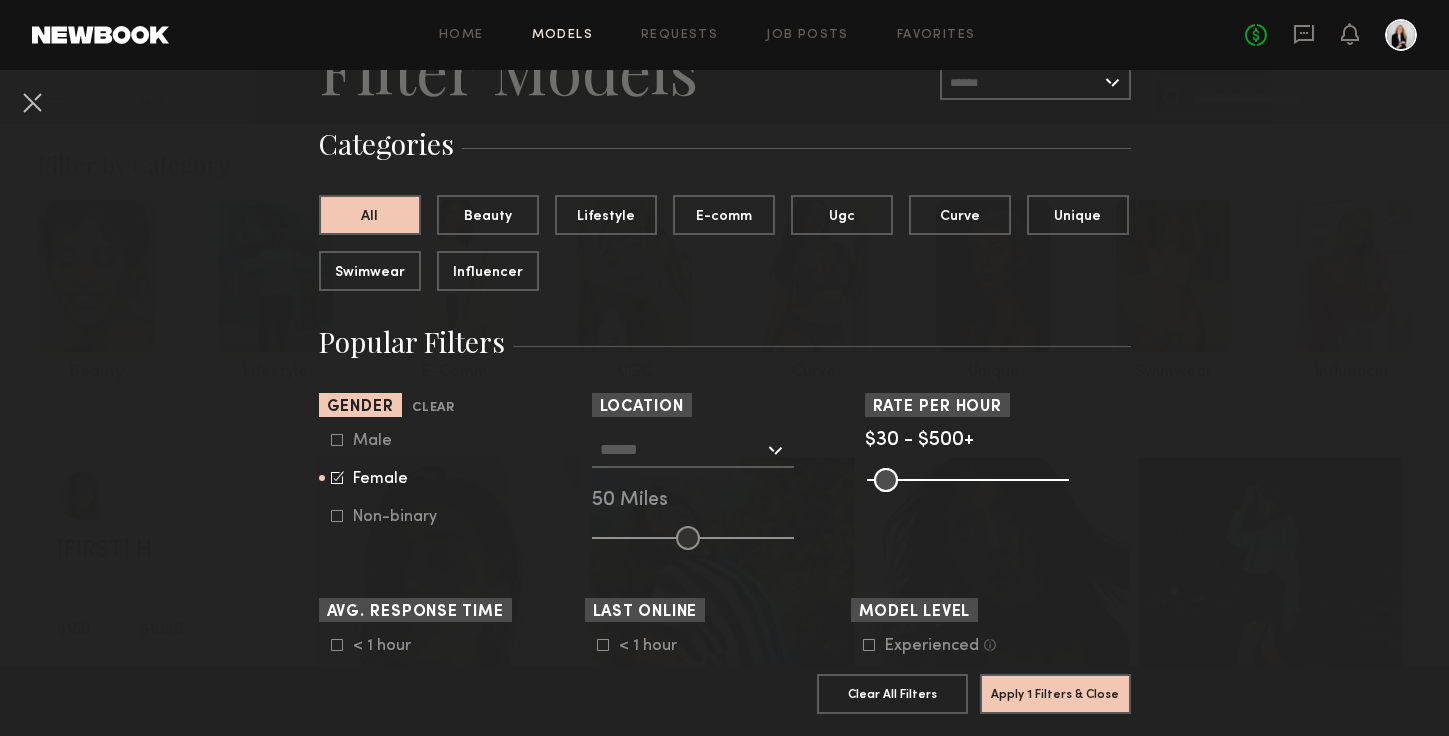 scroll, scrollTop: 120, scrollLeft: 0, axis: vertical 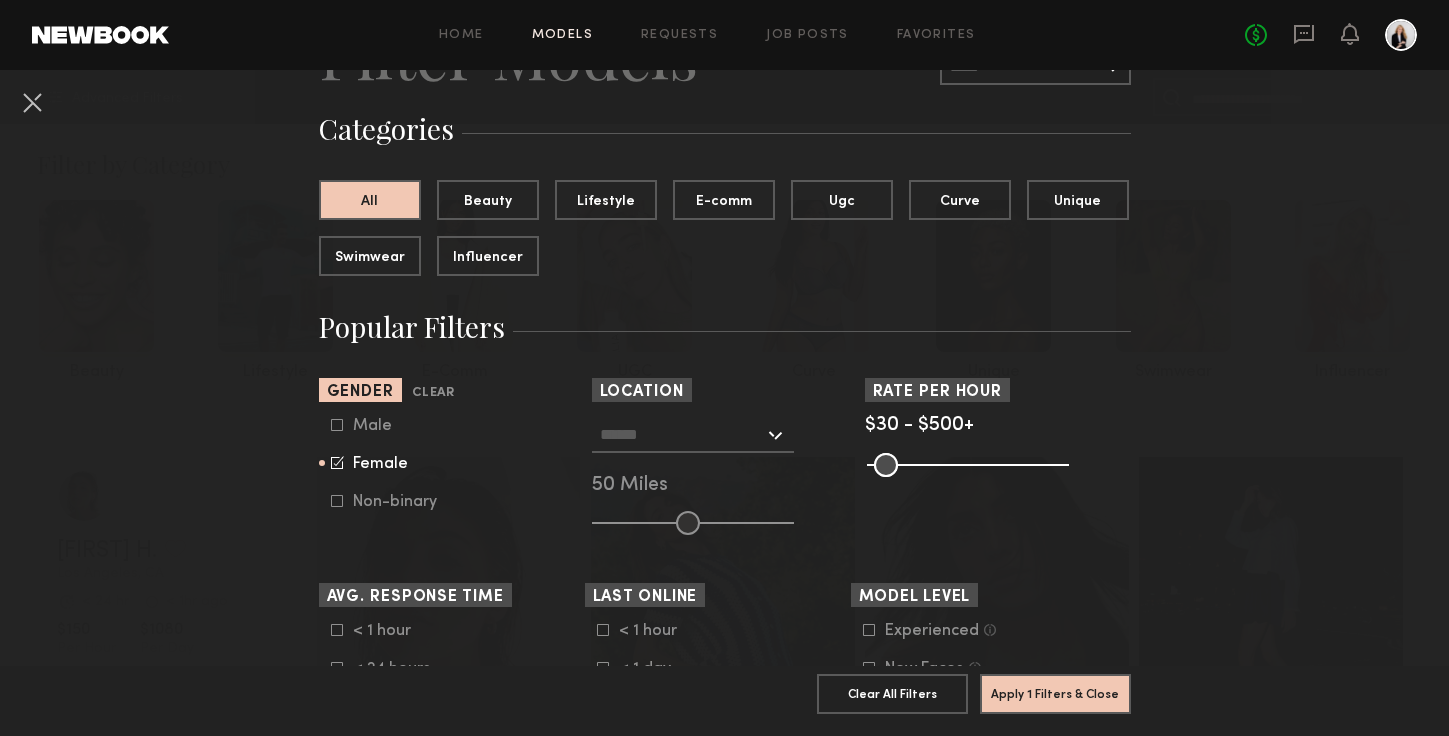 click 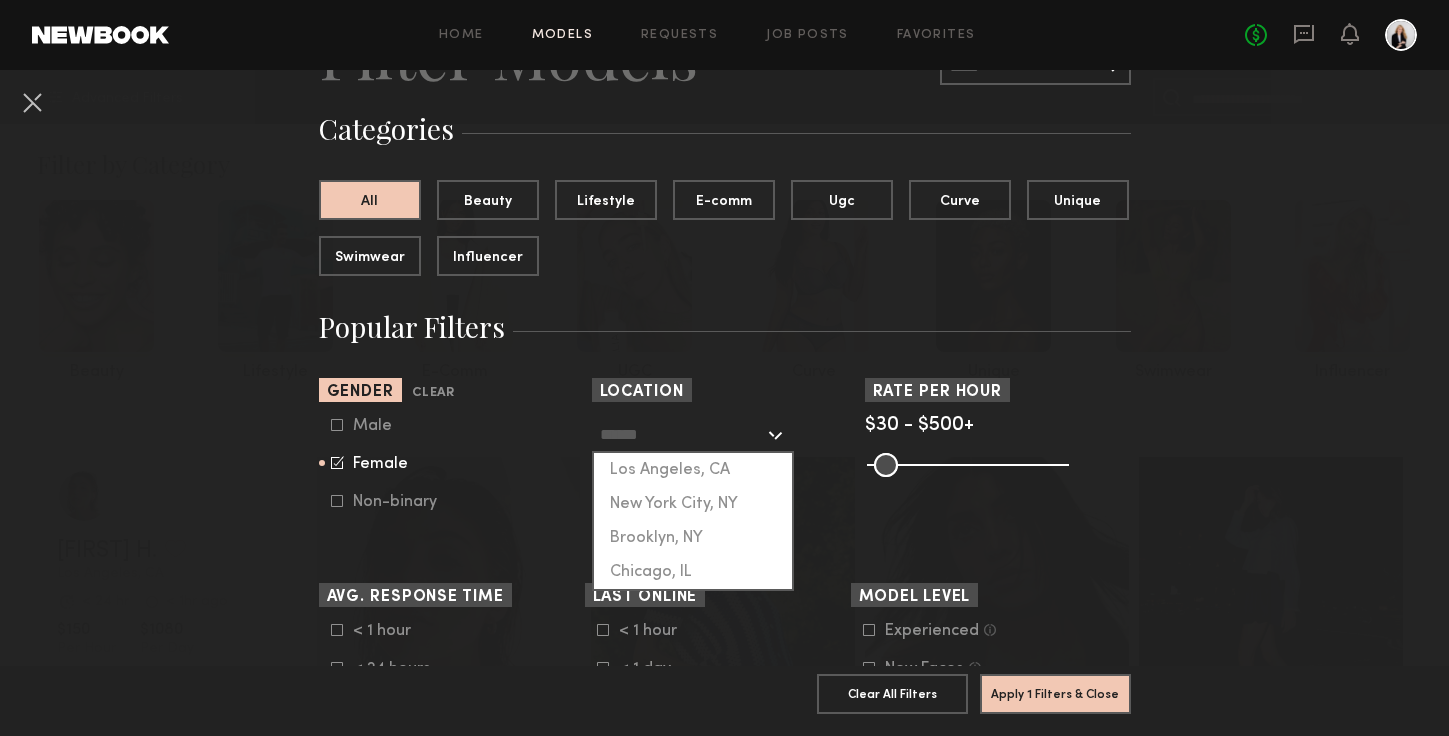 click on "New York City, NY" 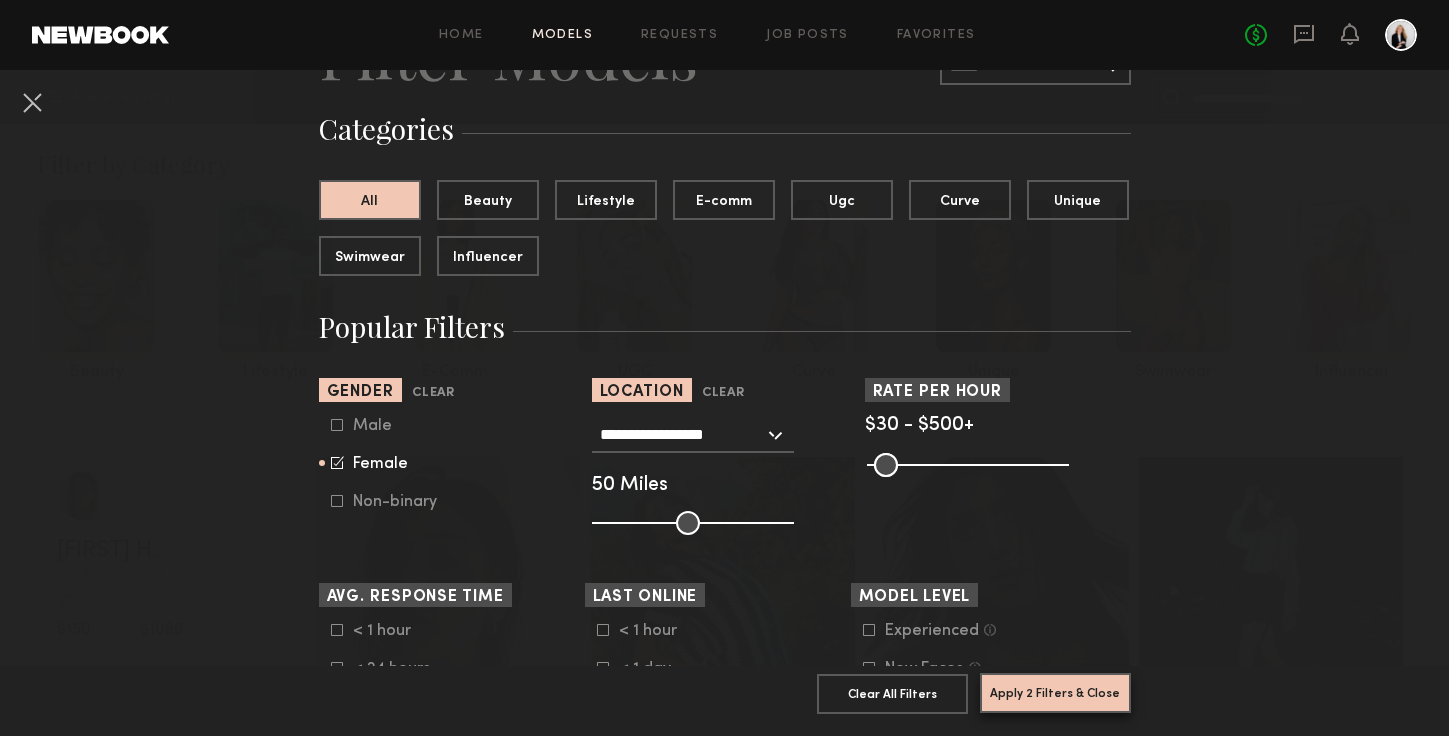 click on "Apply 2 Filters & Close" 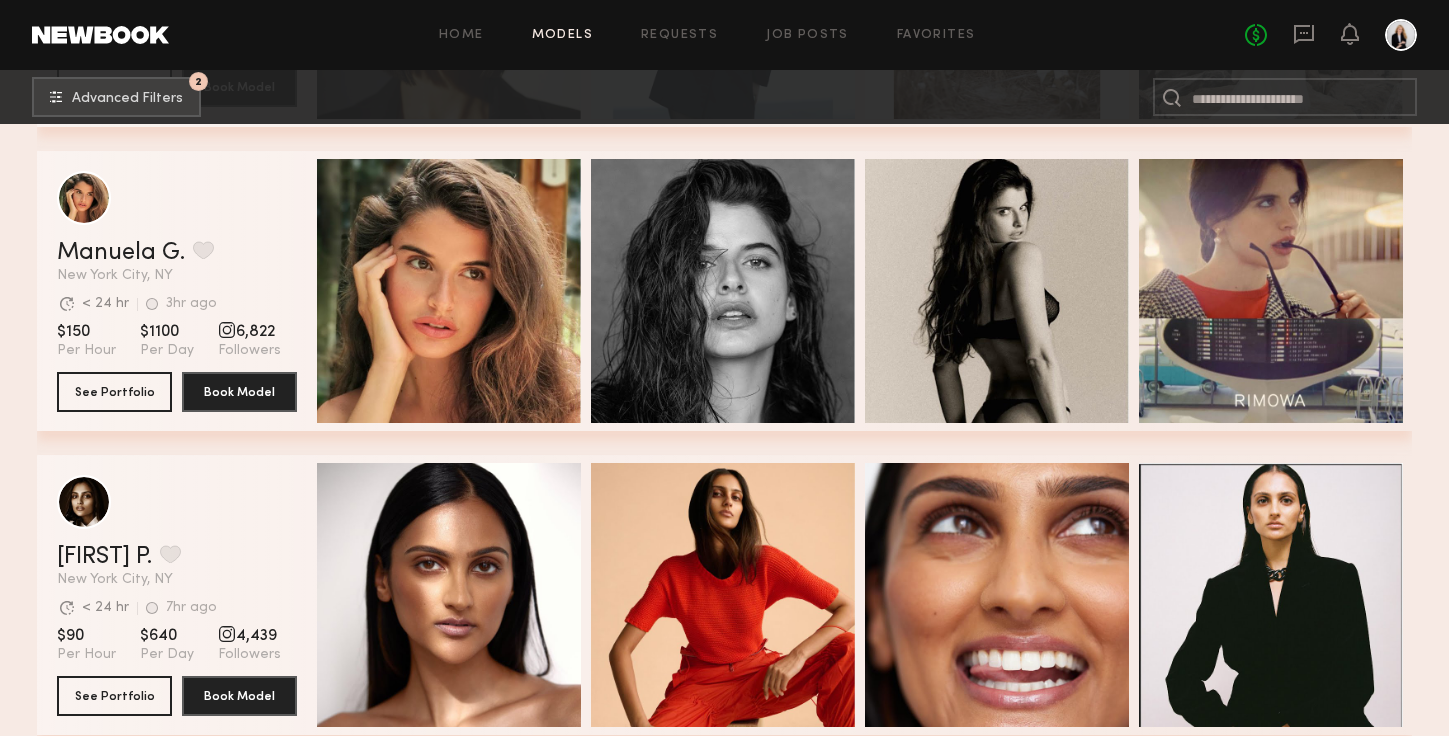 scroll, scrollTop: 615, scrollLeft: 0, axis: vertical 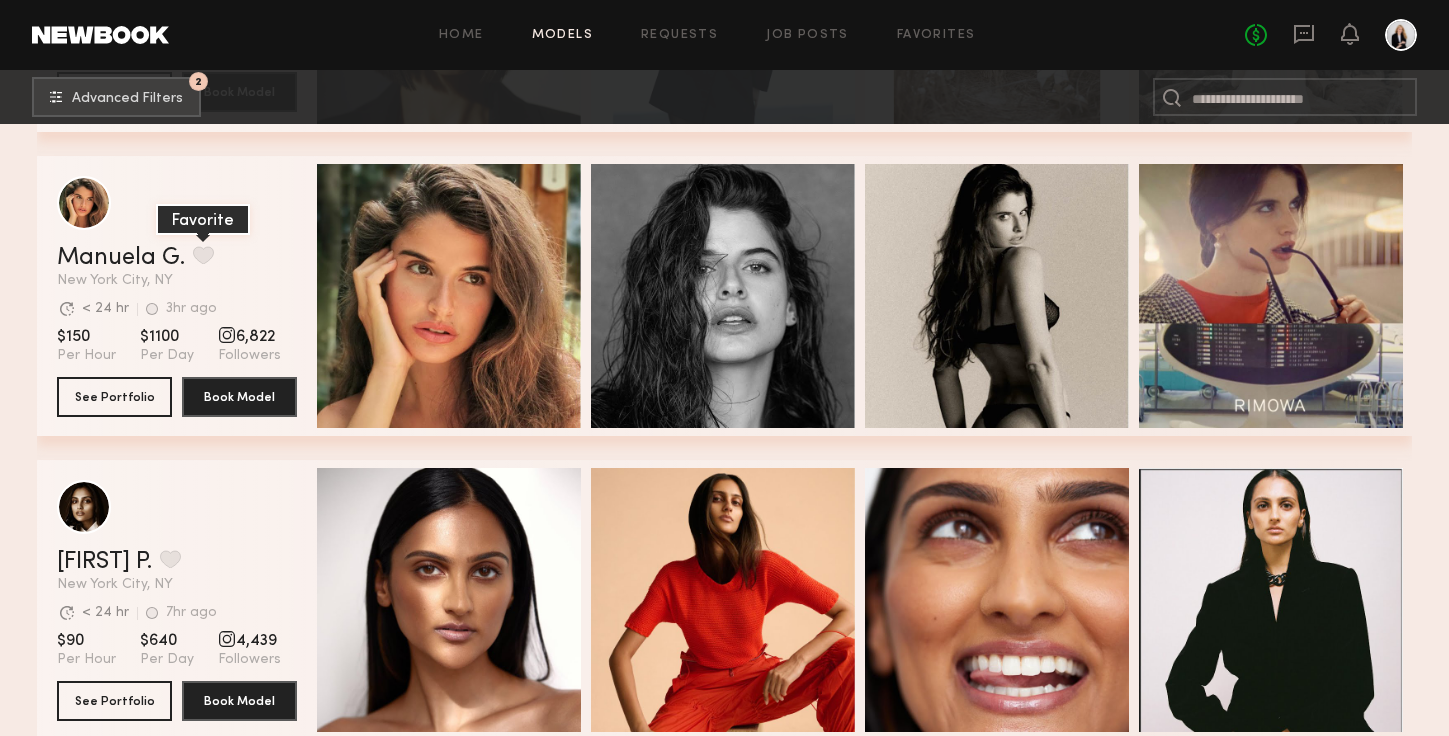 click 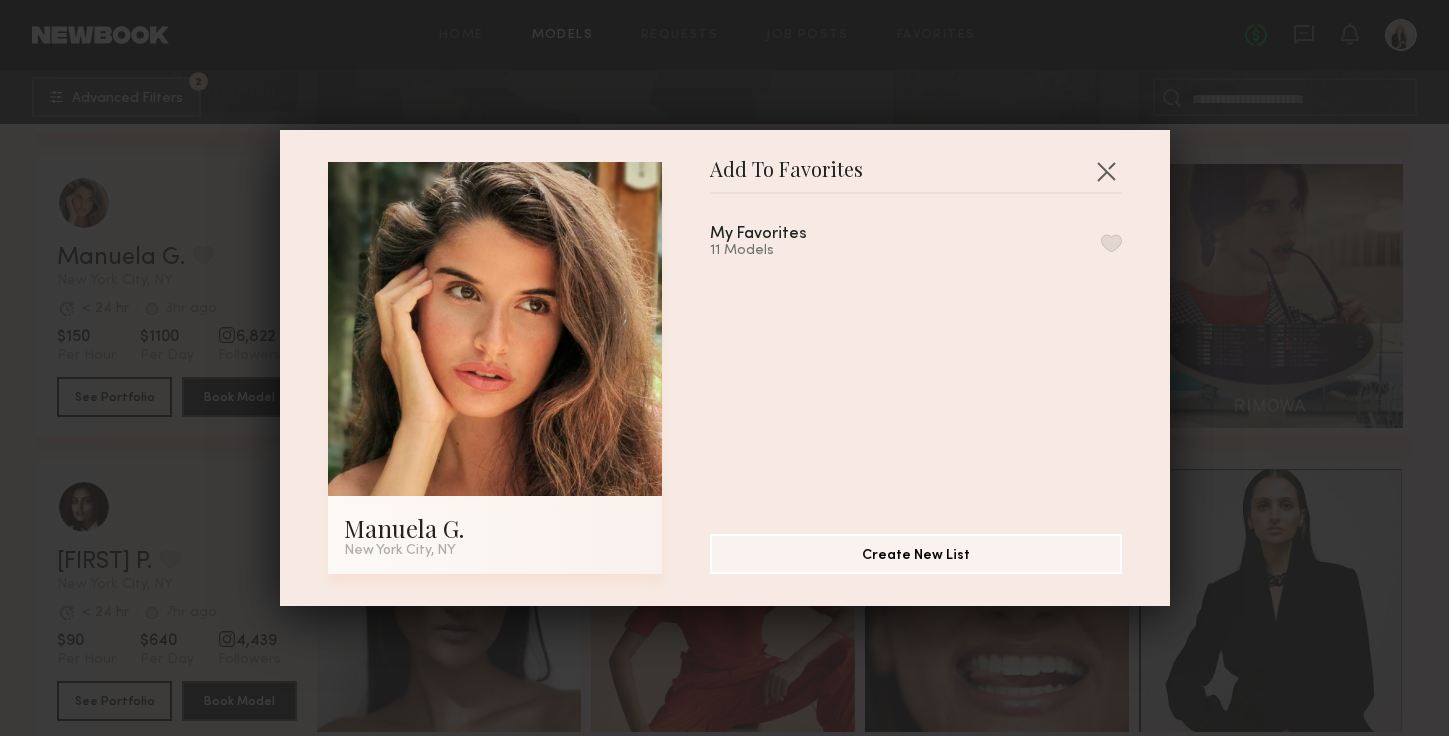 click at bounding box center (1111, 243) 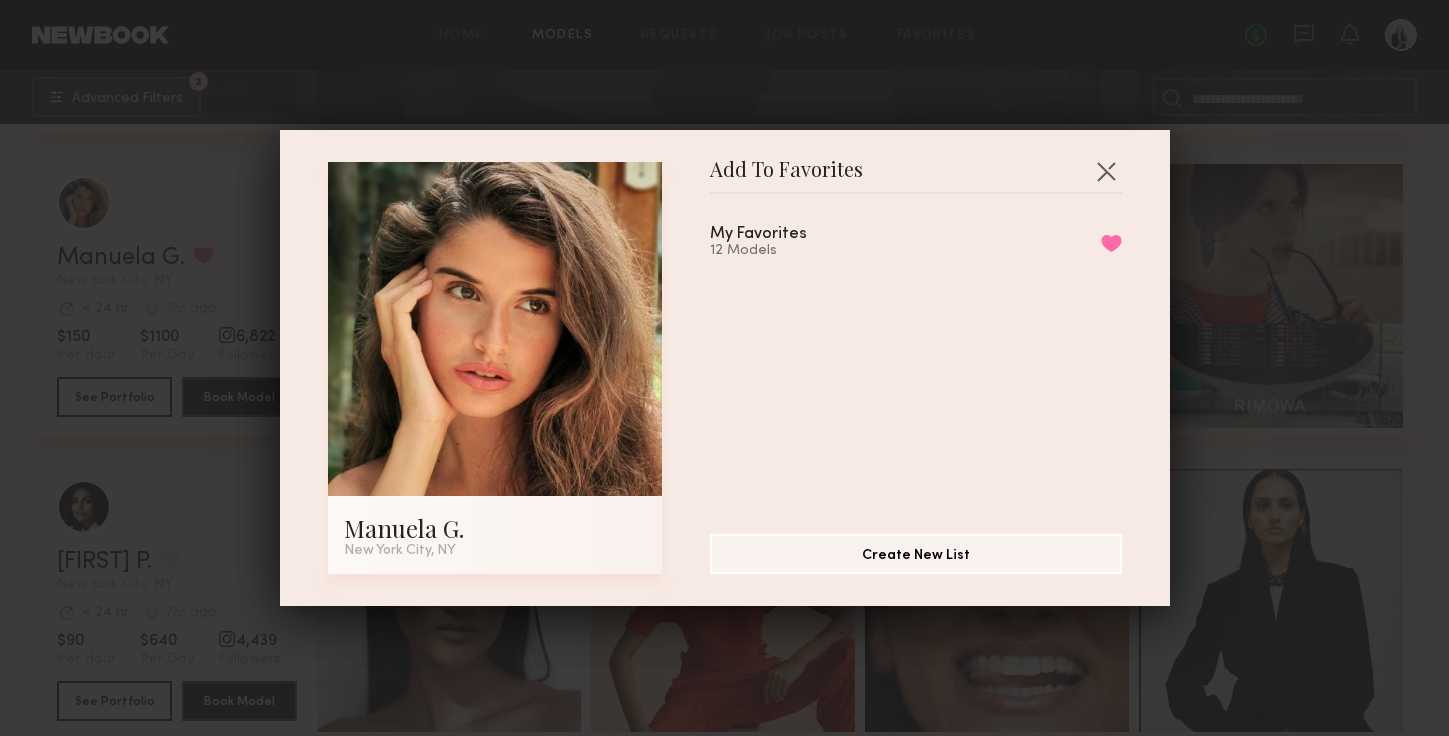 click on "Add To Favorites [FIRST] G. [CITY], [STATE] Add To Favorites My Favorites 12 Models Remove from favorite list Create New List" at bounding box center [724, 368] 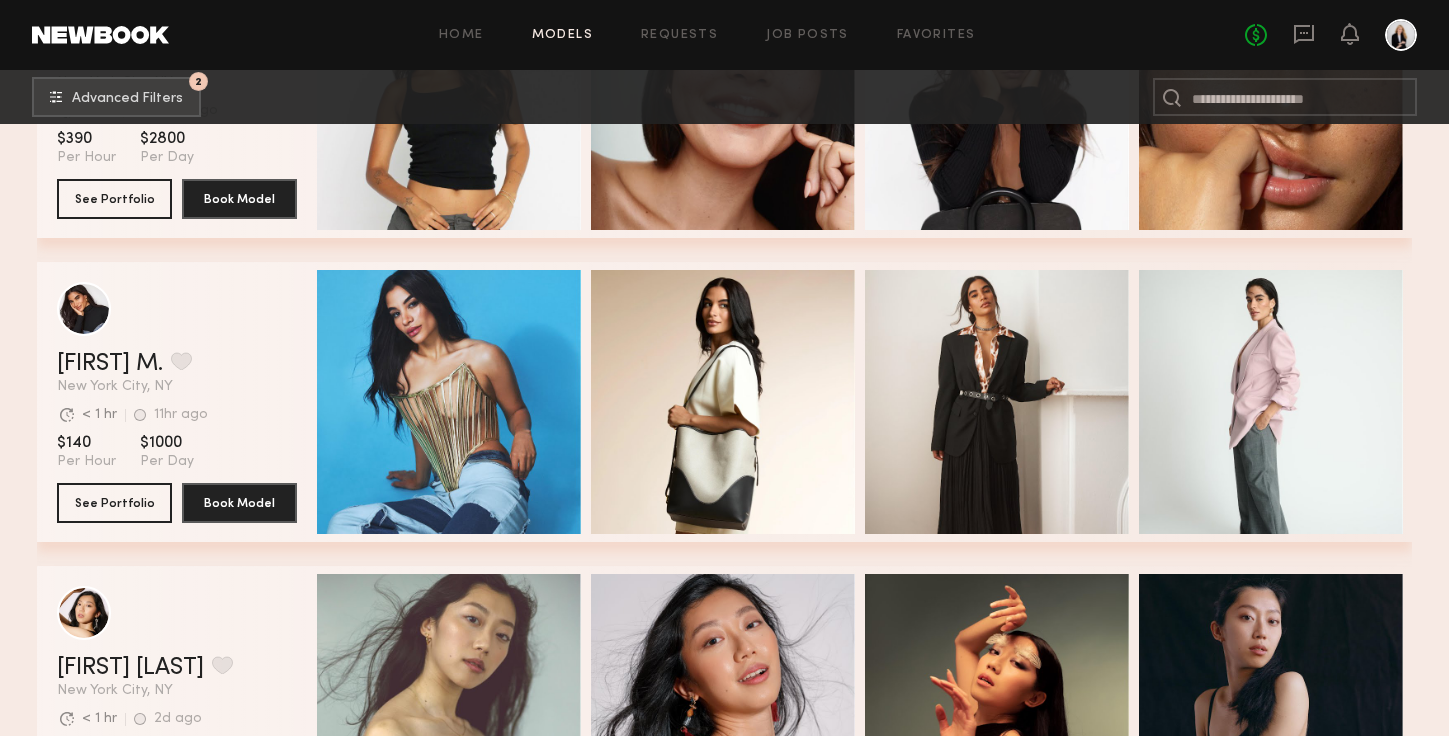 scroll, scrollTop: 2341, scrollLeft: 0, axis: vertical 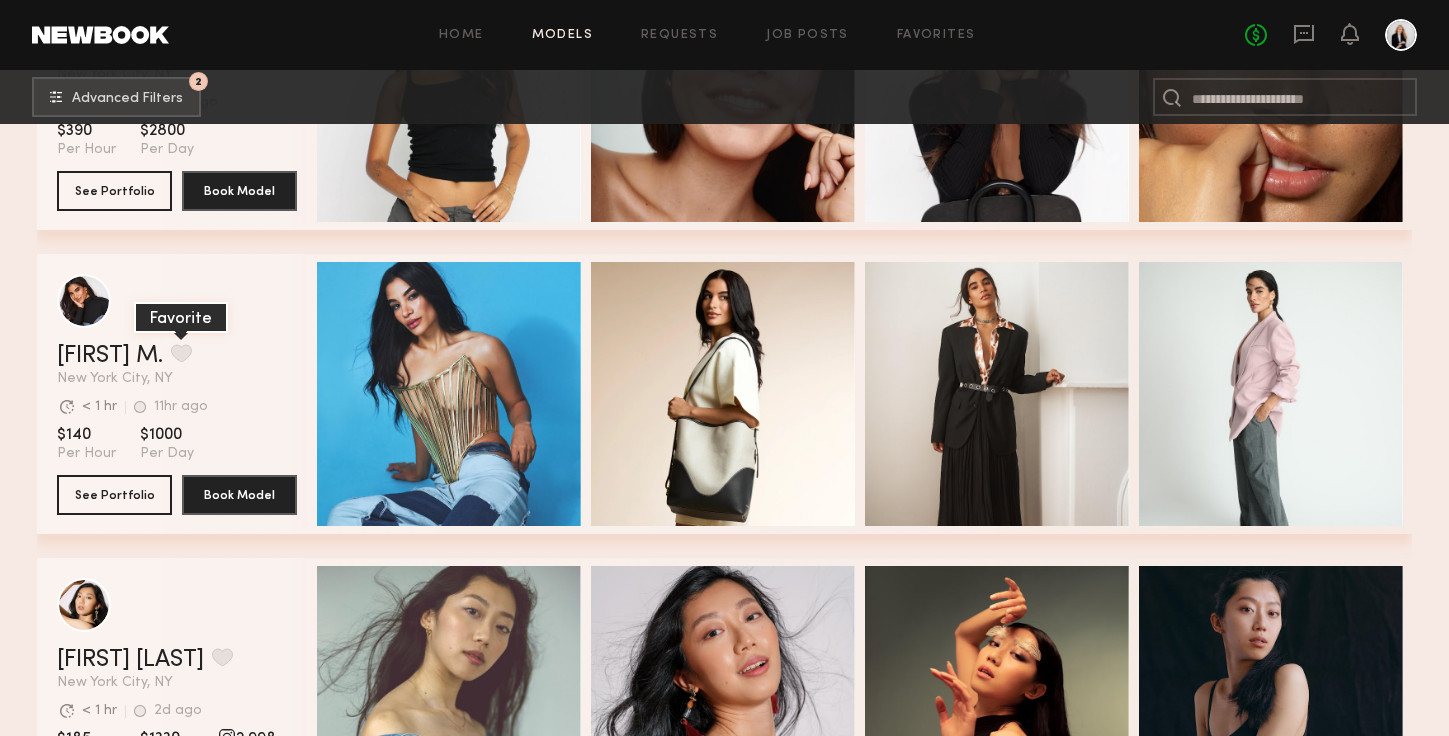 click 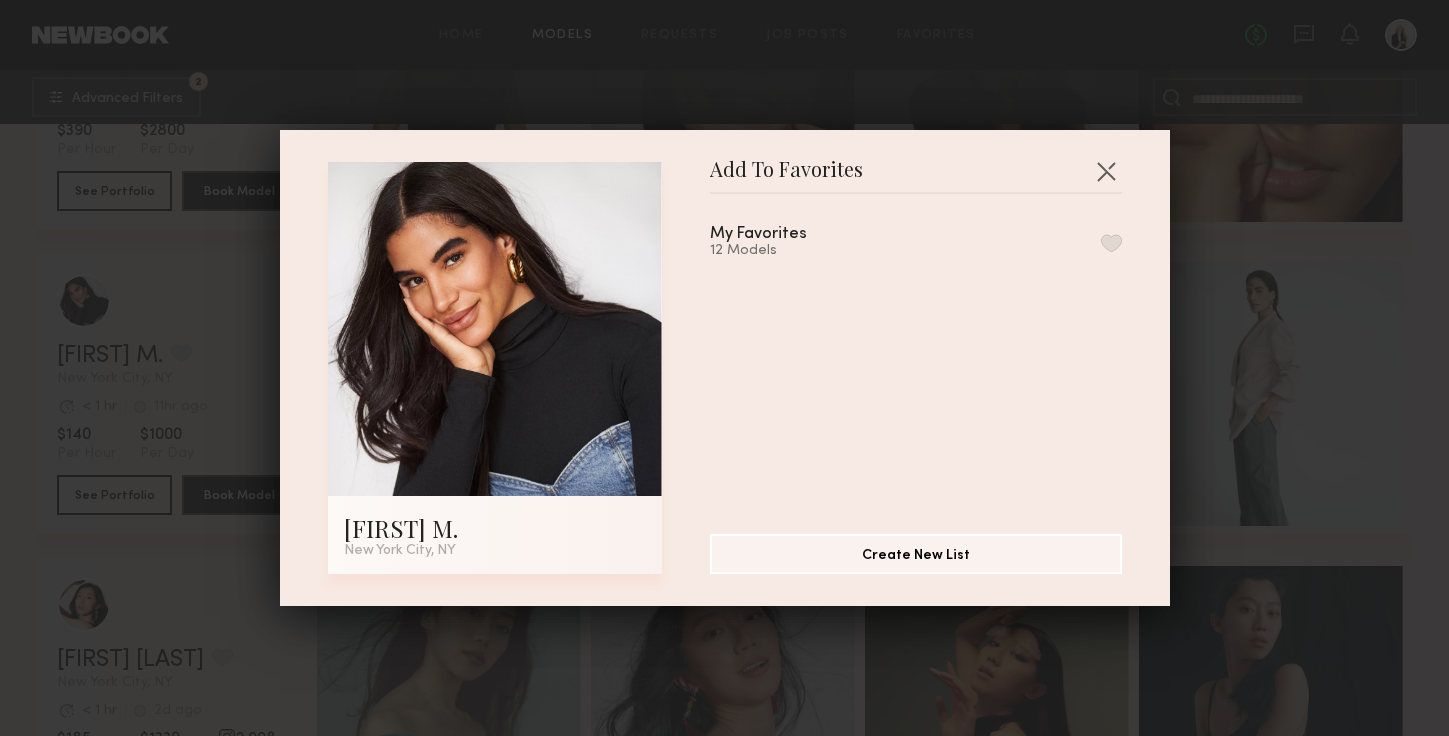 click at bounding box center [1111, 243] 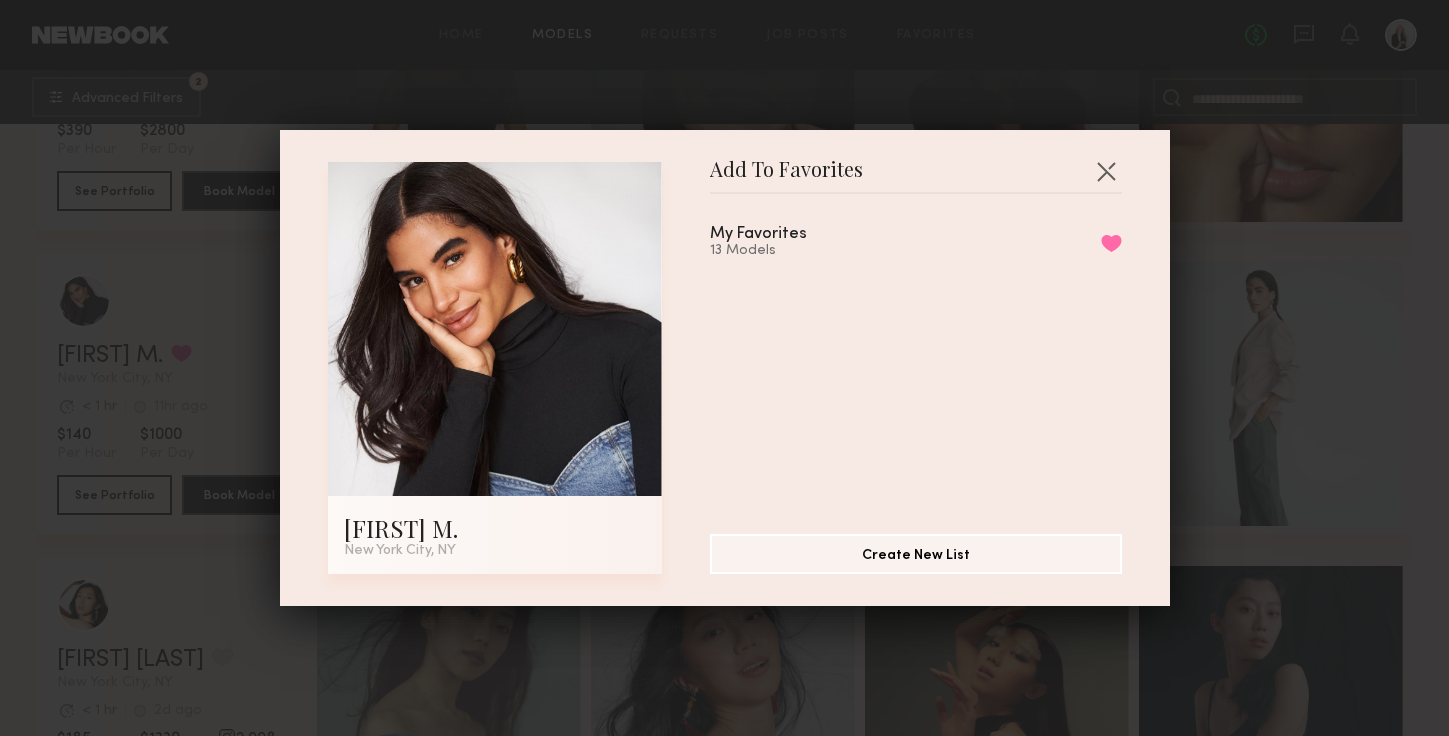 click on "Add To Favorites [FIRST] M. [CITY], [STATE] Add To Favorites My Favorites 13 Models Remove from favorite list Create New List" at bounding box center [724, 368] 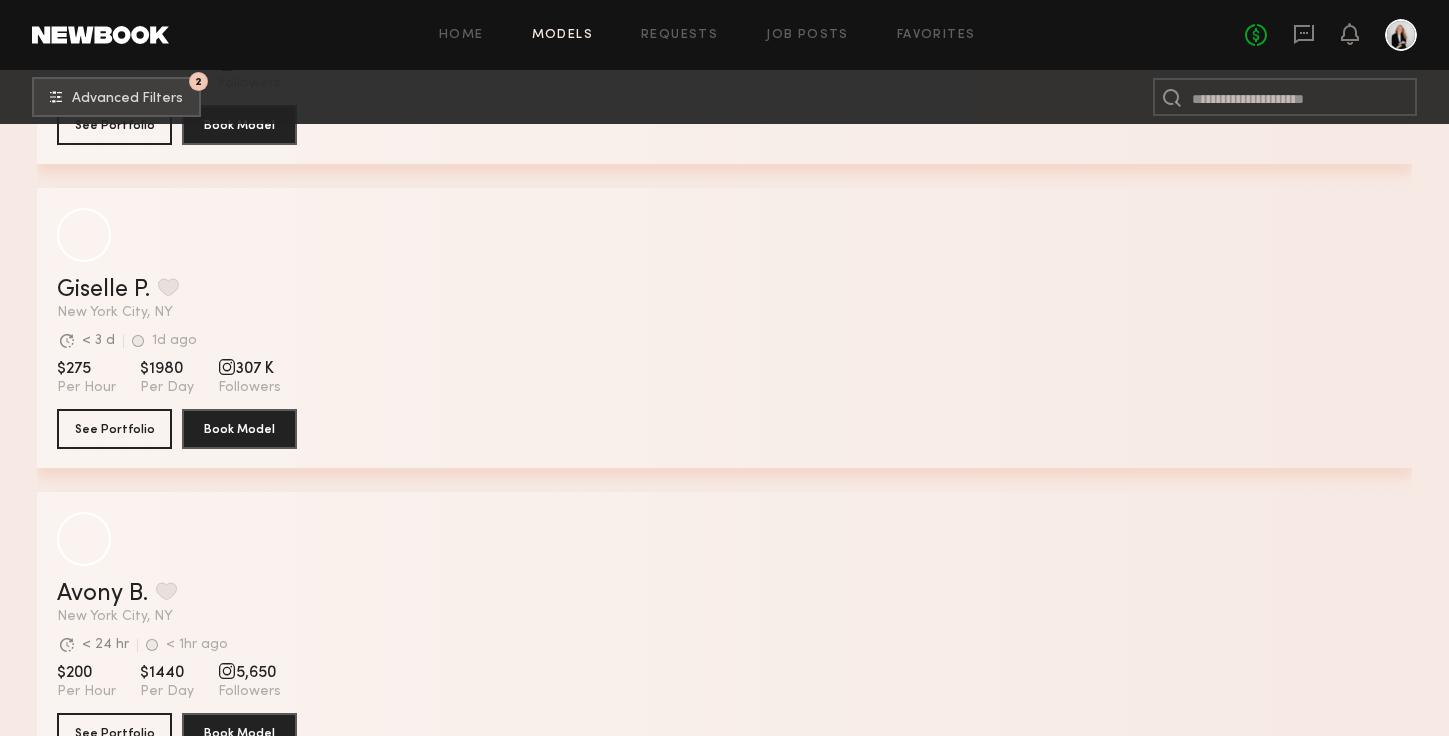 scroll, scrollTop: 5167, scrollLeft: 0, axis: vertical 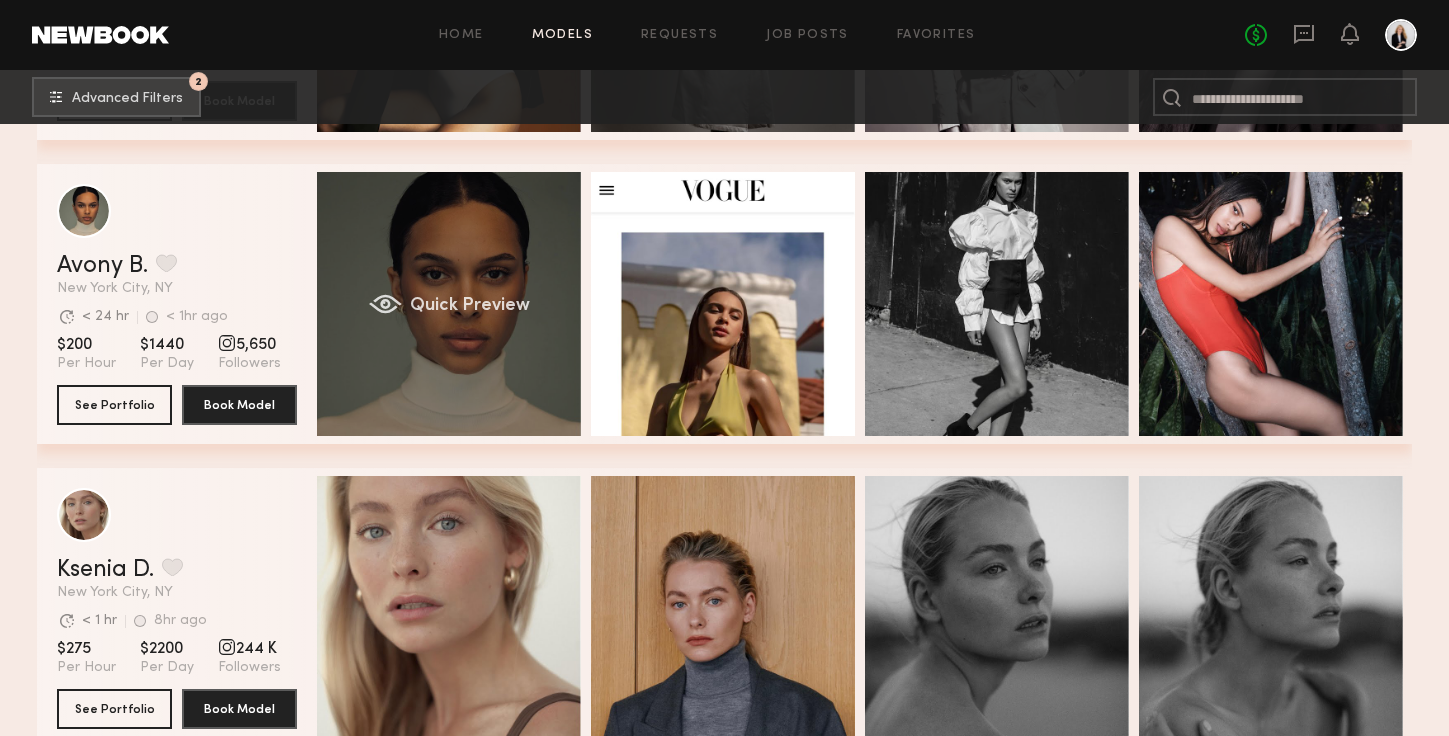click on "Quick Preview" 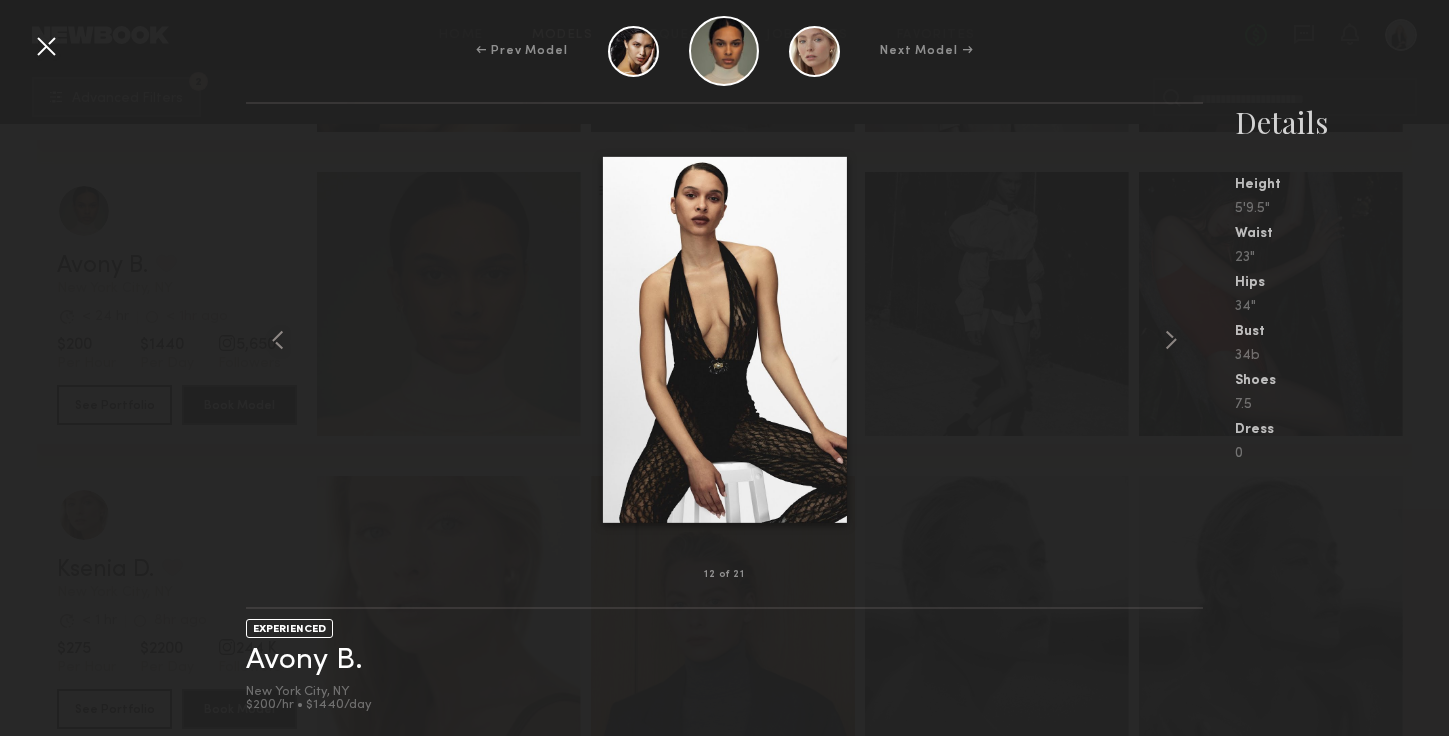 click at bounding box center (46, 46) 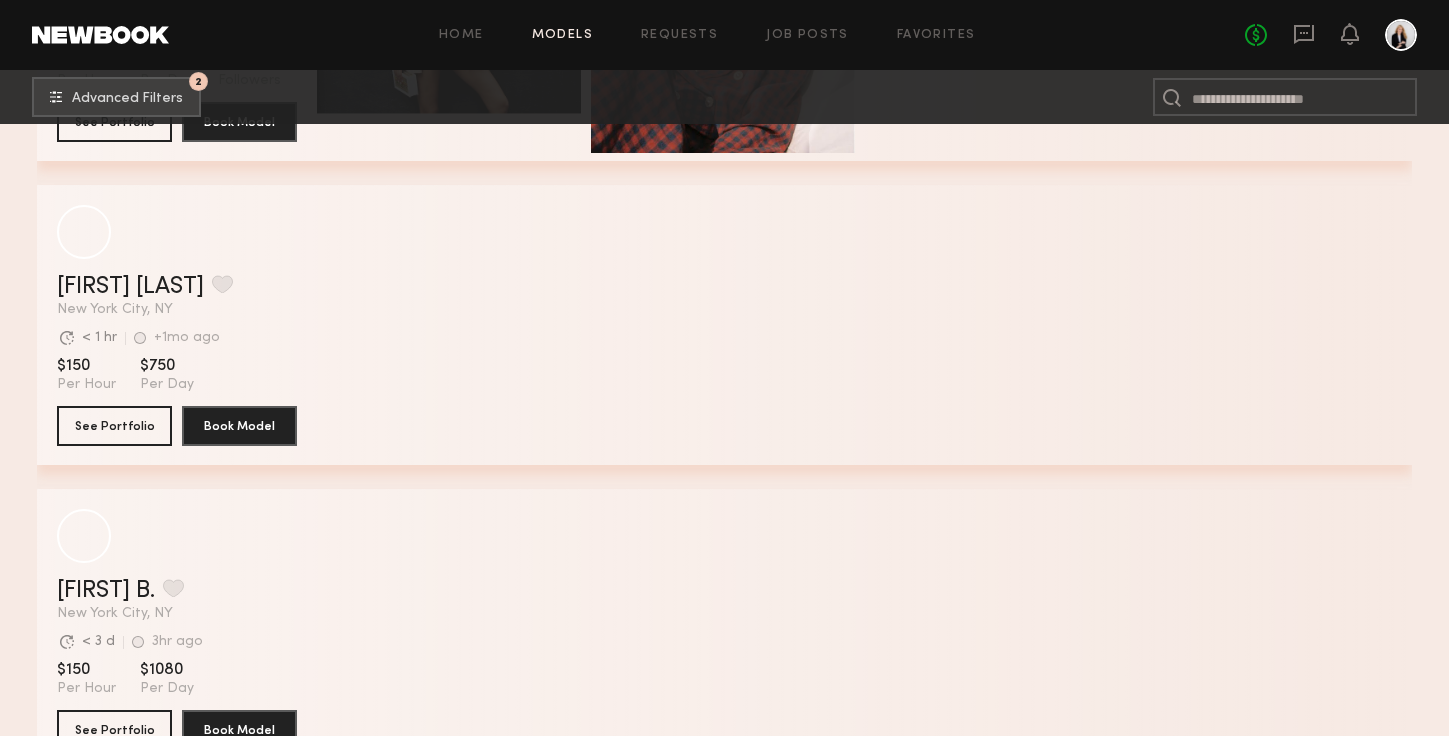 scroll, scrollTop: 9086, scrollLeft: 0, axis: vertical 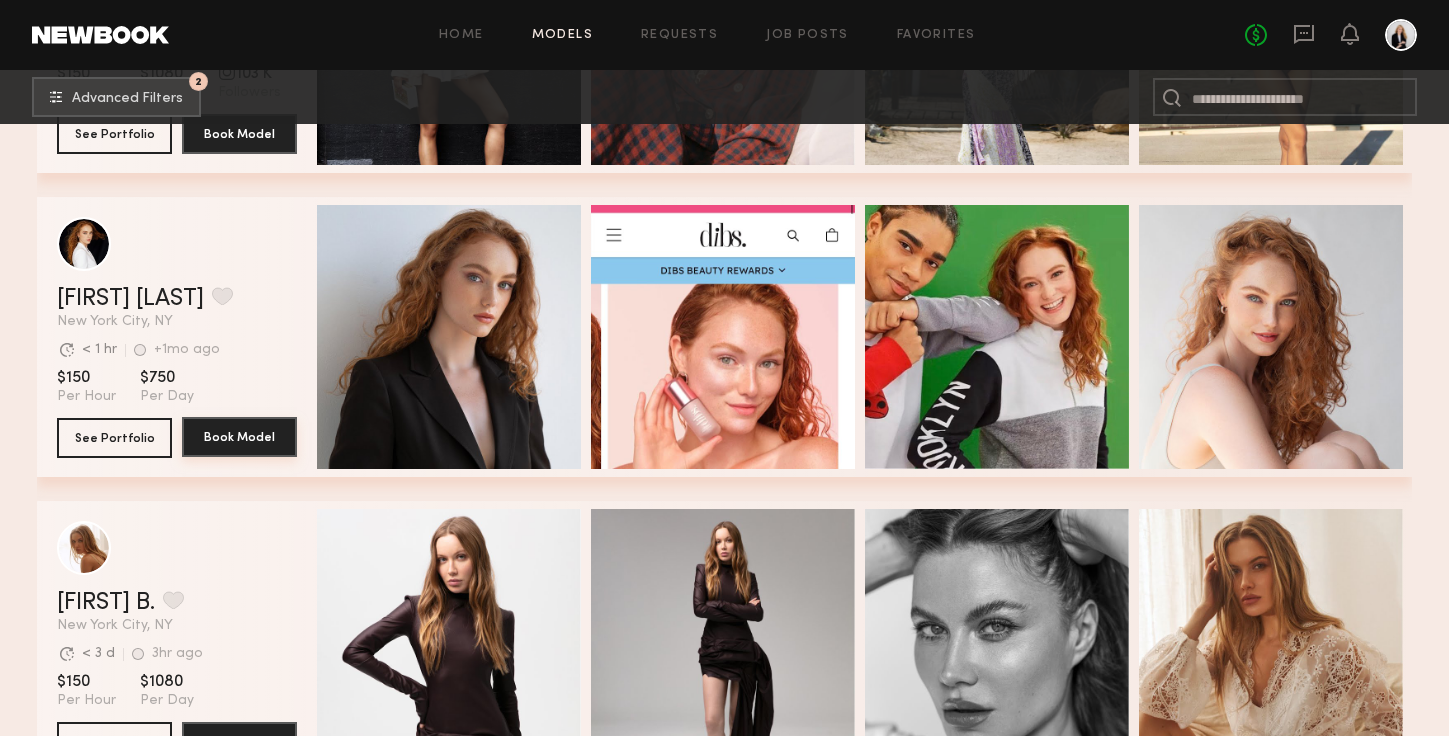 click on "Book Model" 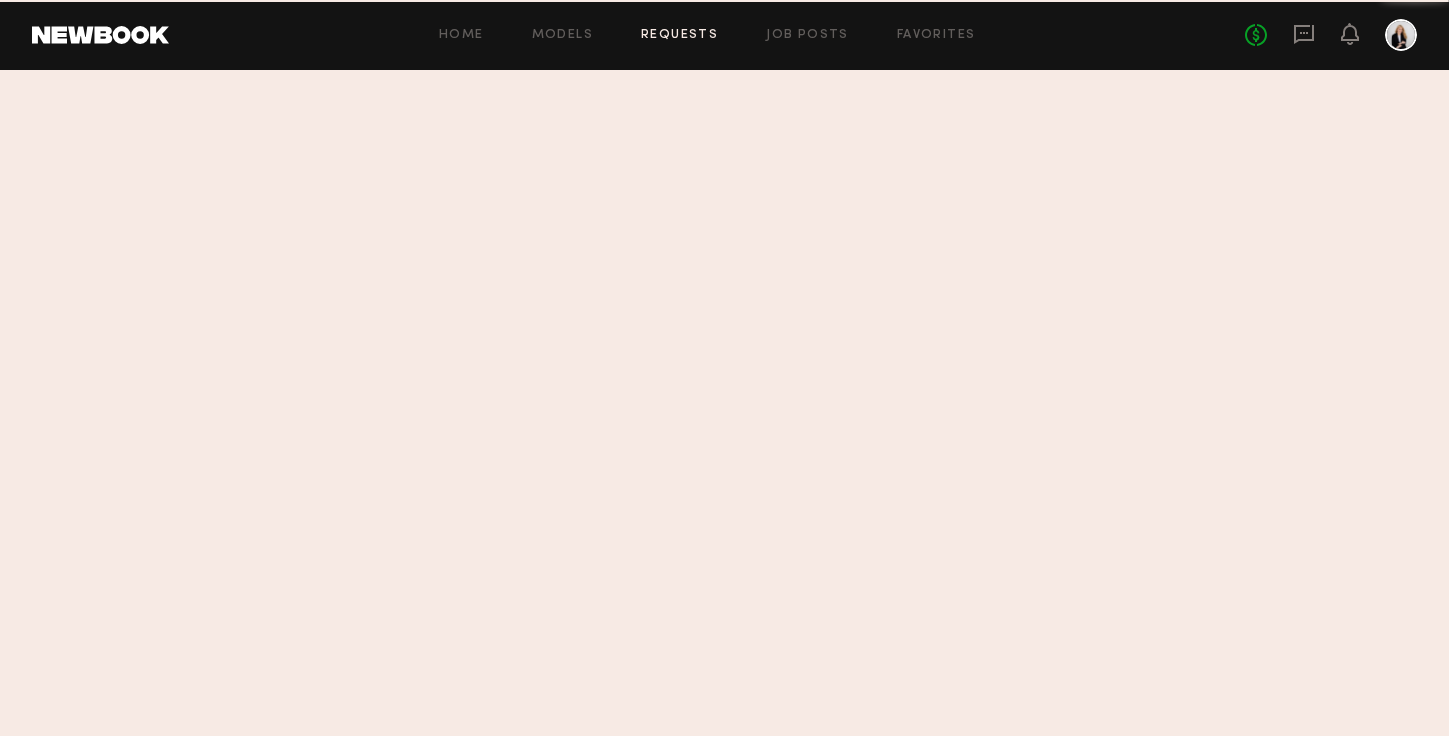 scroll, scrollTop: 0, scrollLeft: 0, axis: both 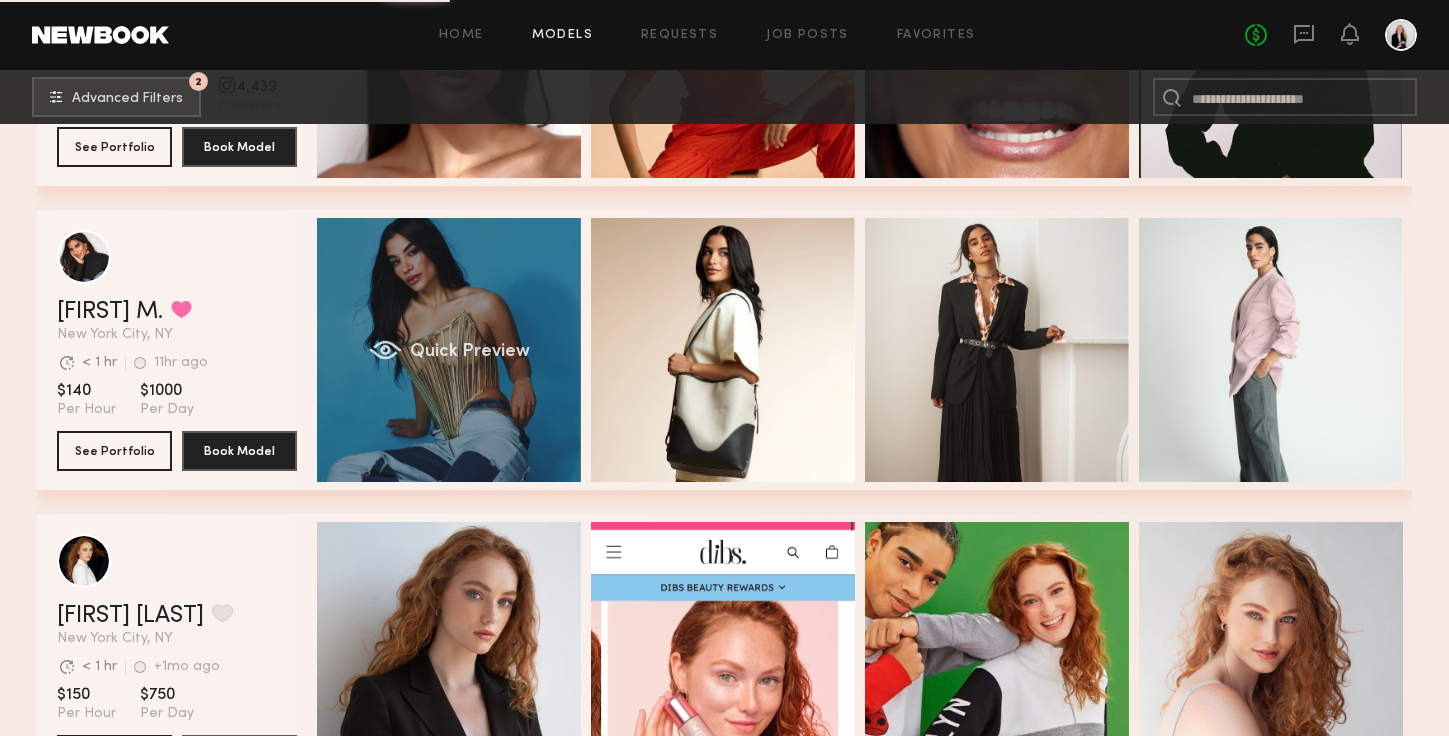 click on "Quick Preview" 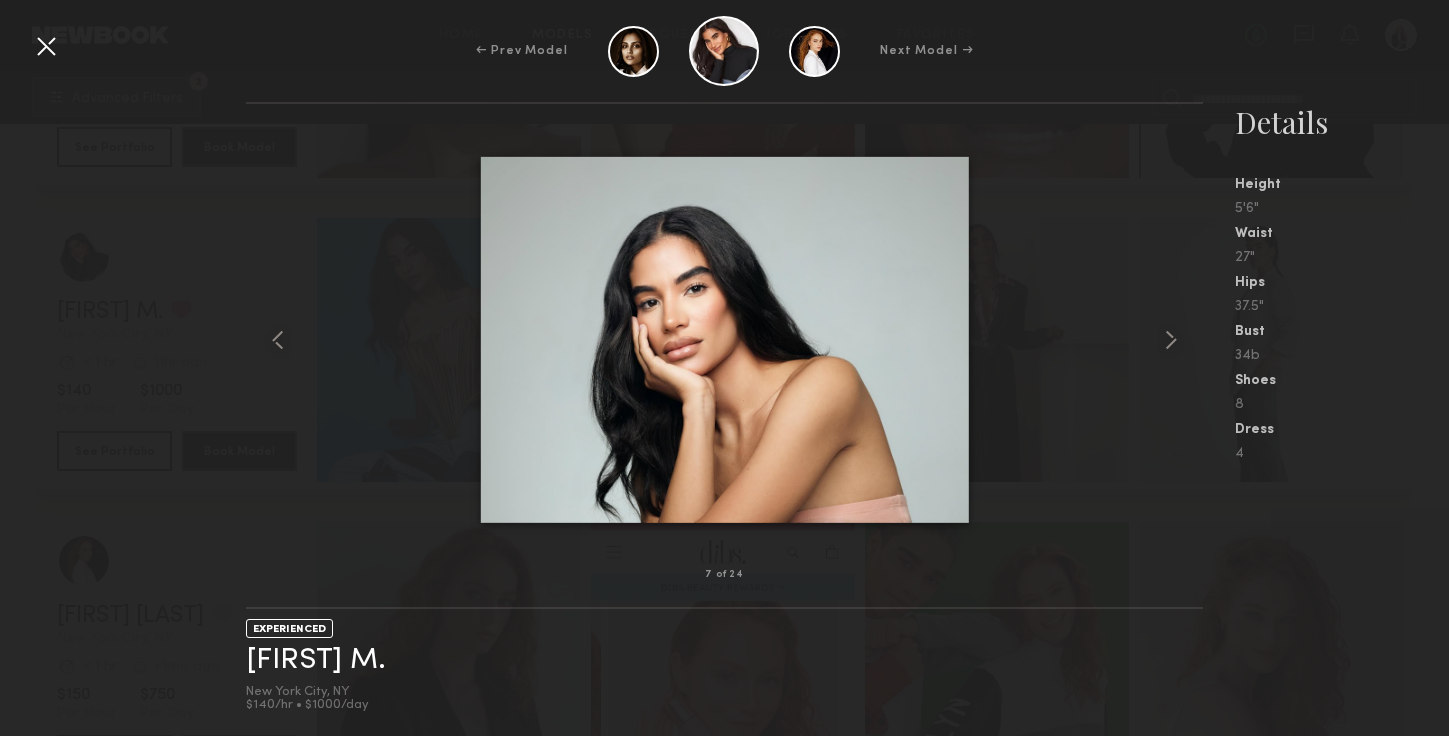click at bounding box center (46, 46) 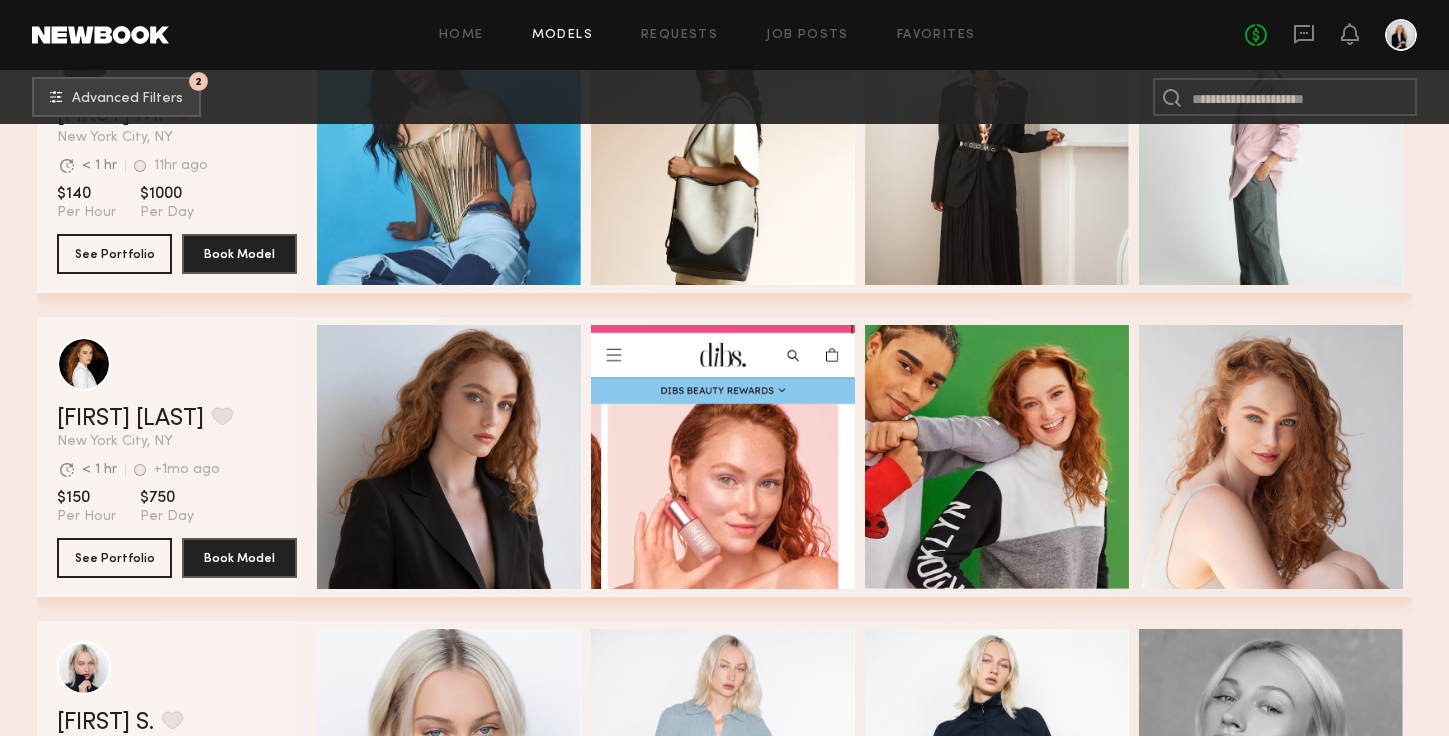 scroll, scrollTop: 6285, scrollLeft: 0, axis: vertical 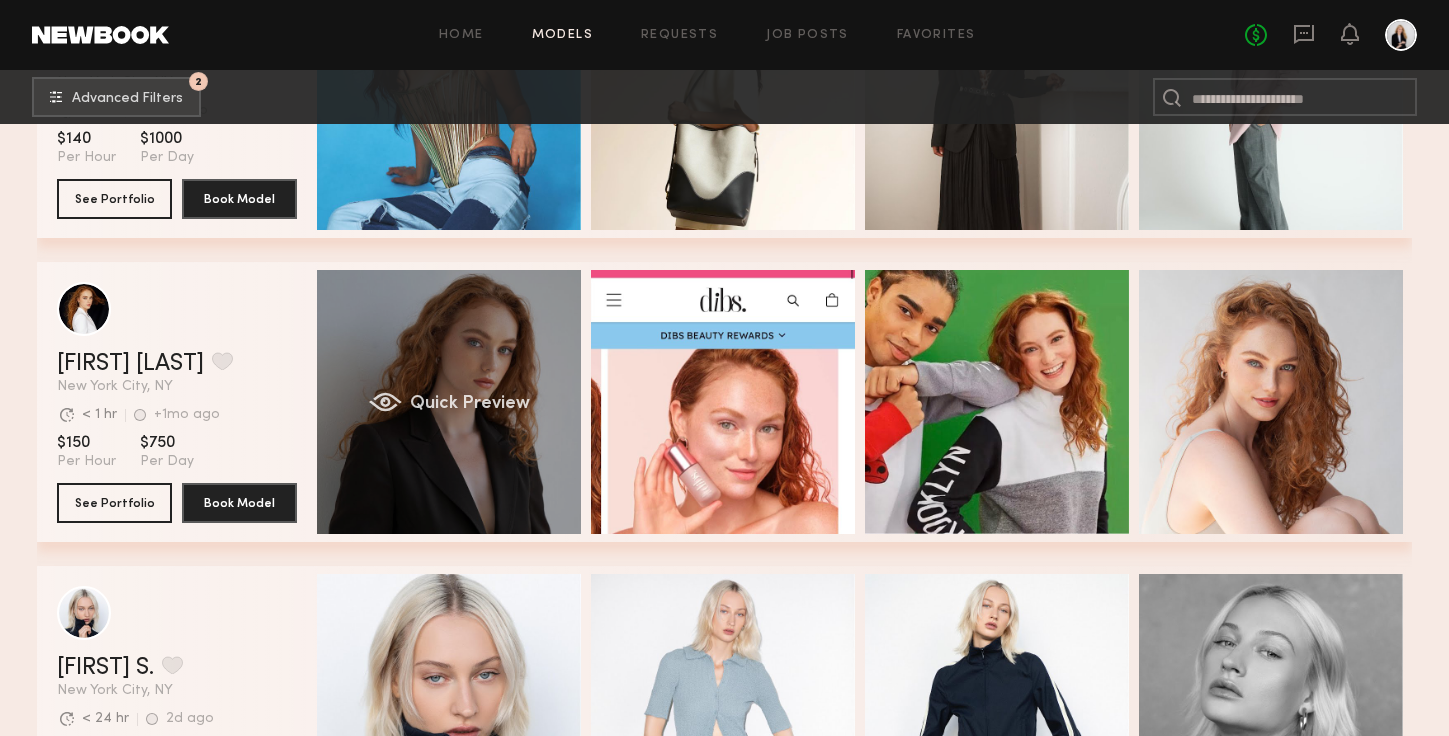 click on "Quick Preview" 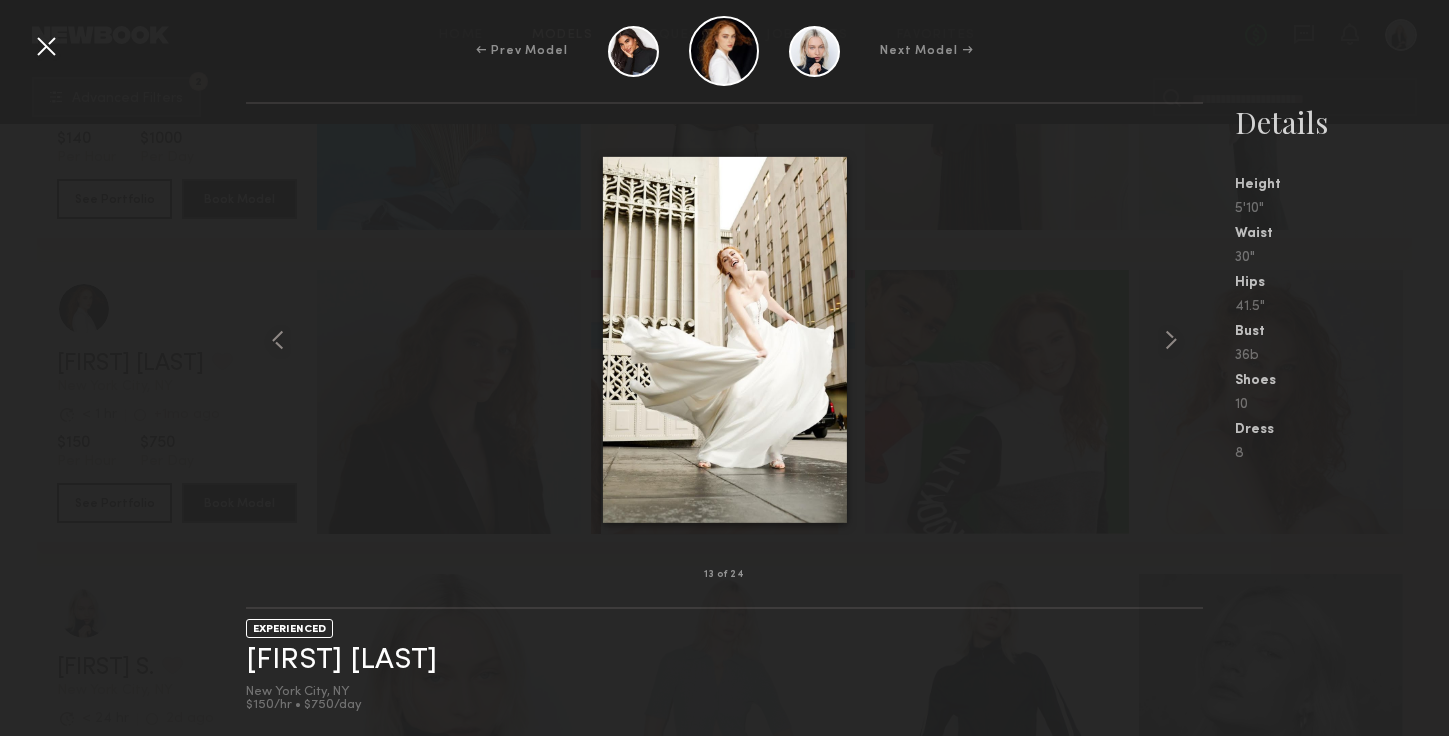 click on "13 of 24 EXPERIENCED [FIRST] S. [CITY], [STATE] $150/hr • $750/day Details Height 5'10" Waist 30" Hips 41.5" Bust 36b Shoes 10 Dress 8" at bounding box center (724, 419) 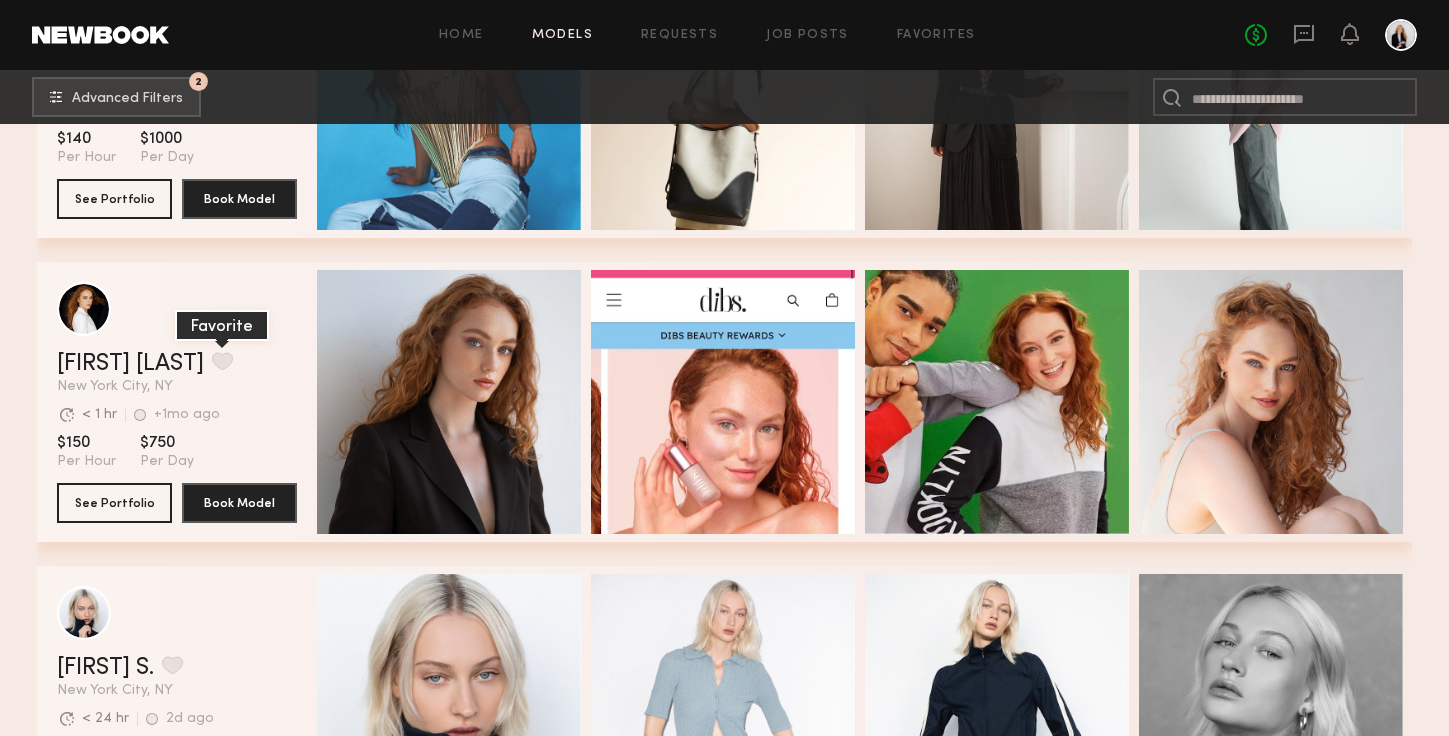 click 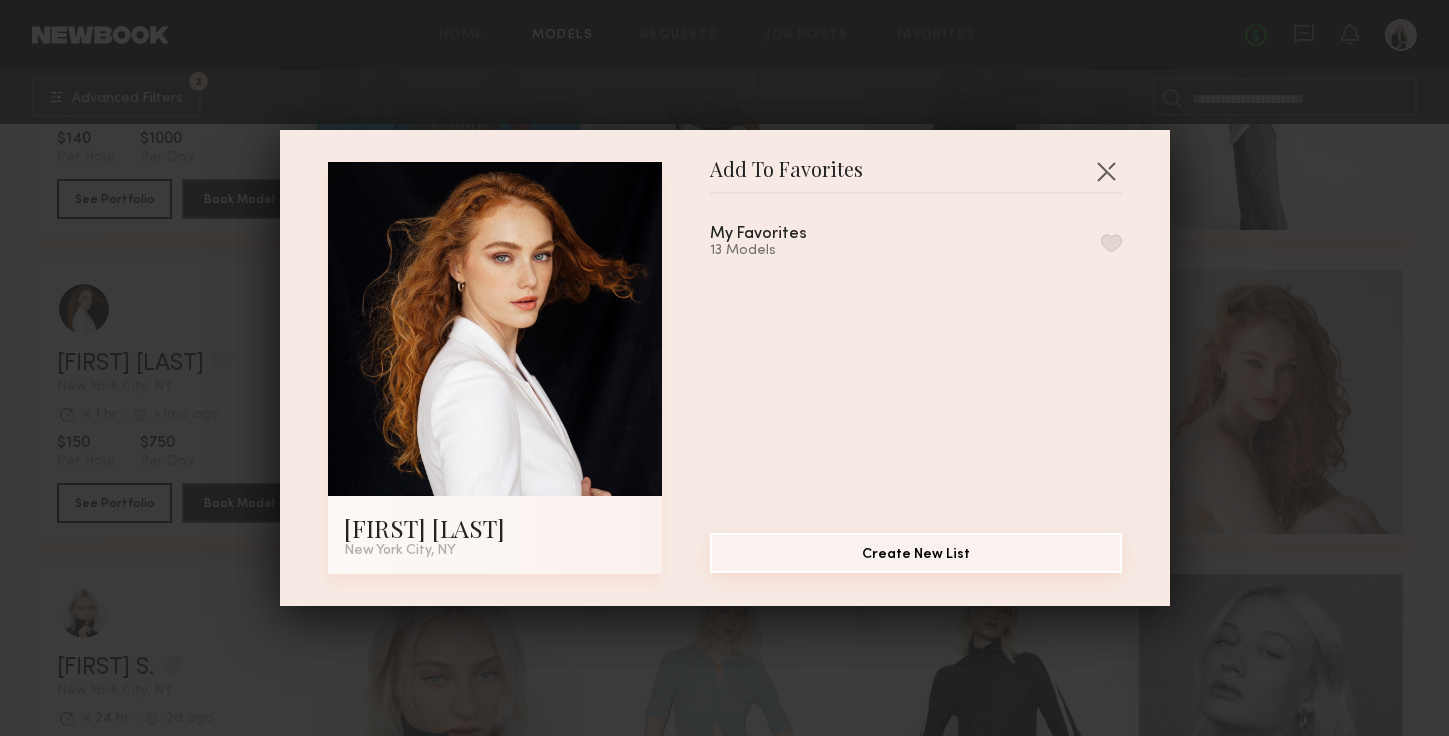 click on "Create New List" at bounding box center [916, 553] 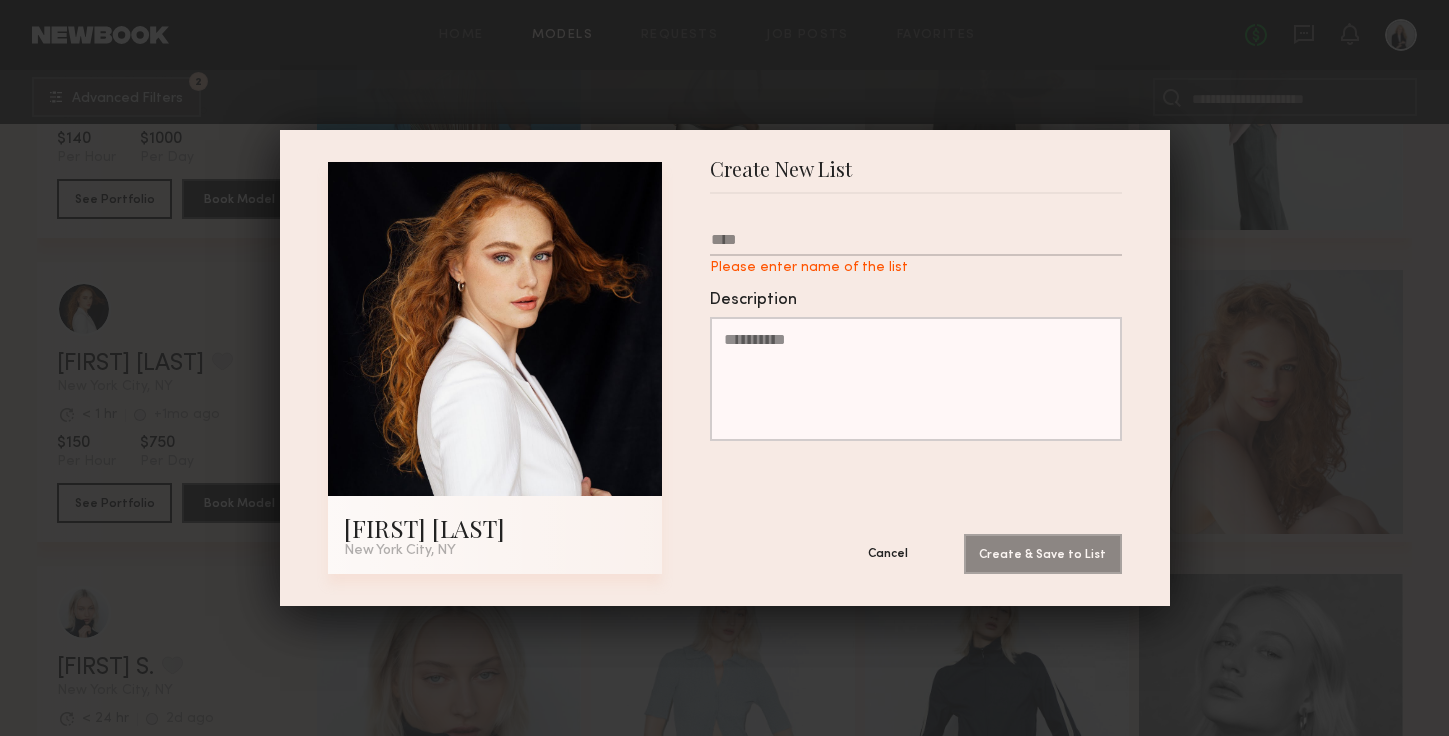 click on "Cancel" at bounding box center (888, 553) 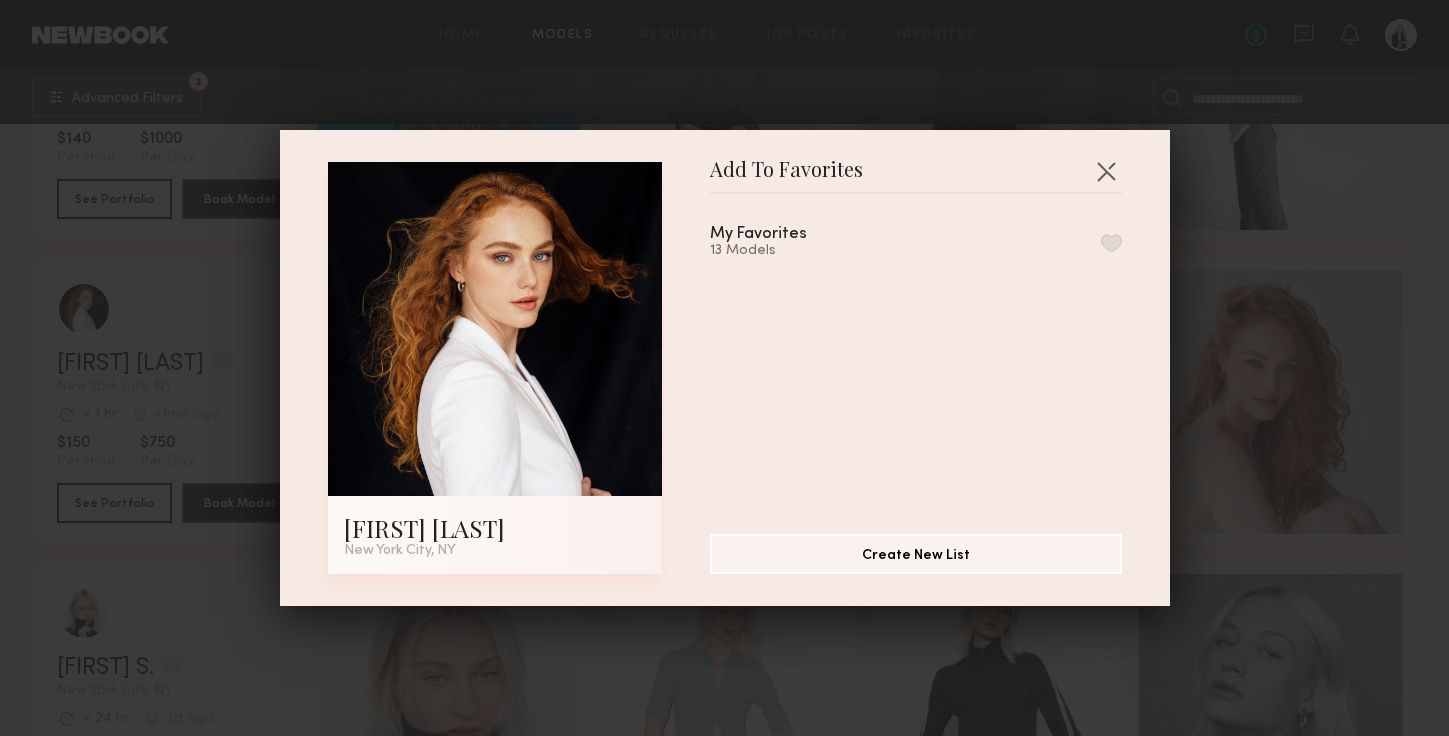 click at bounding box center (1111, 243) 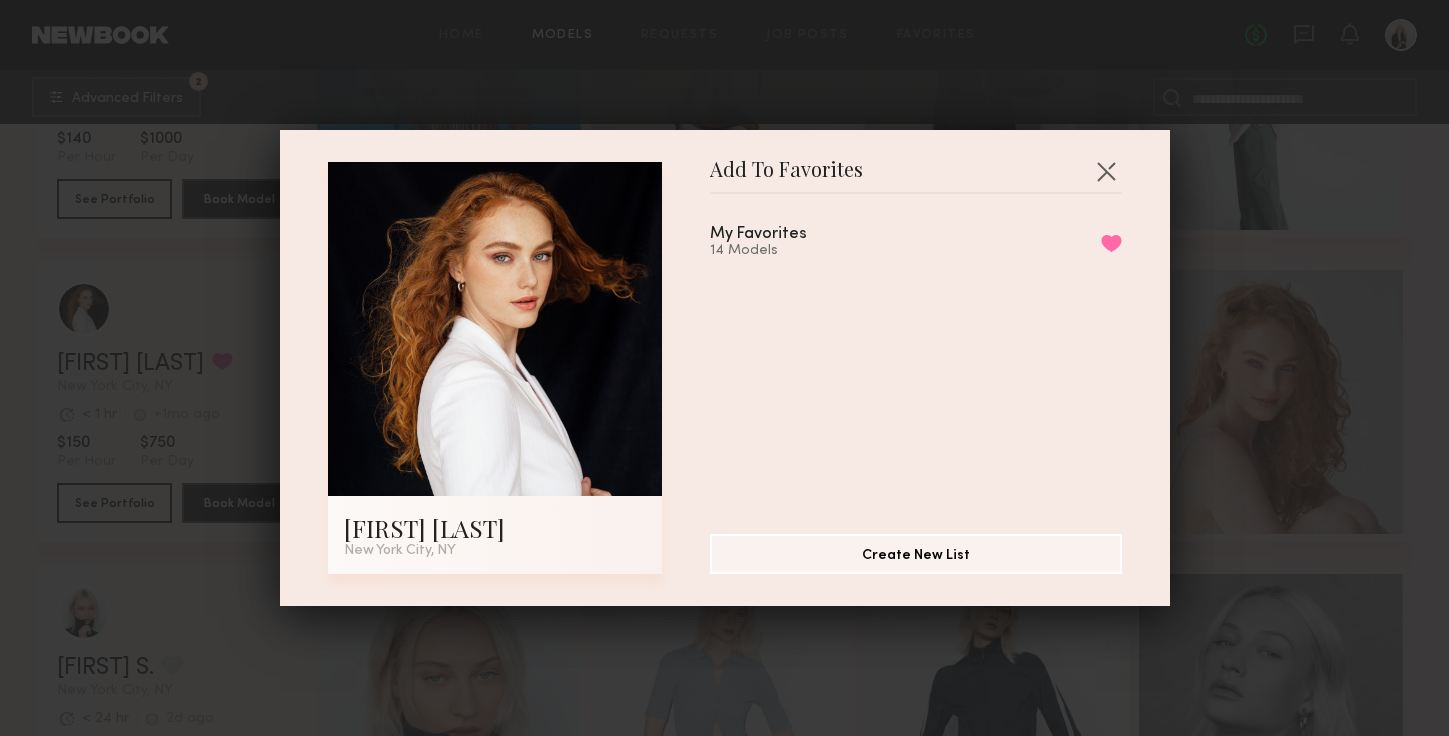 click on "Add To Favorites [FIRST] S. [CITY], [STATE] Add To Favorites My Favorites 14 Models Remove from favorite list Create New List" at bounding box center (724, 368) 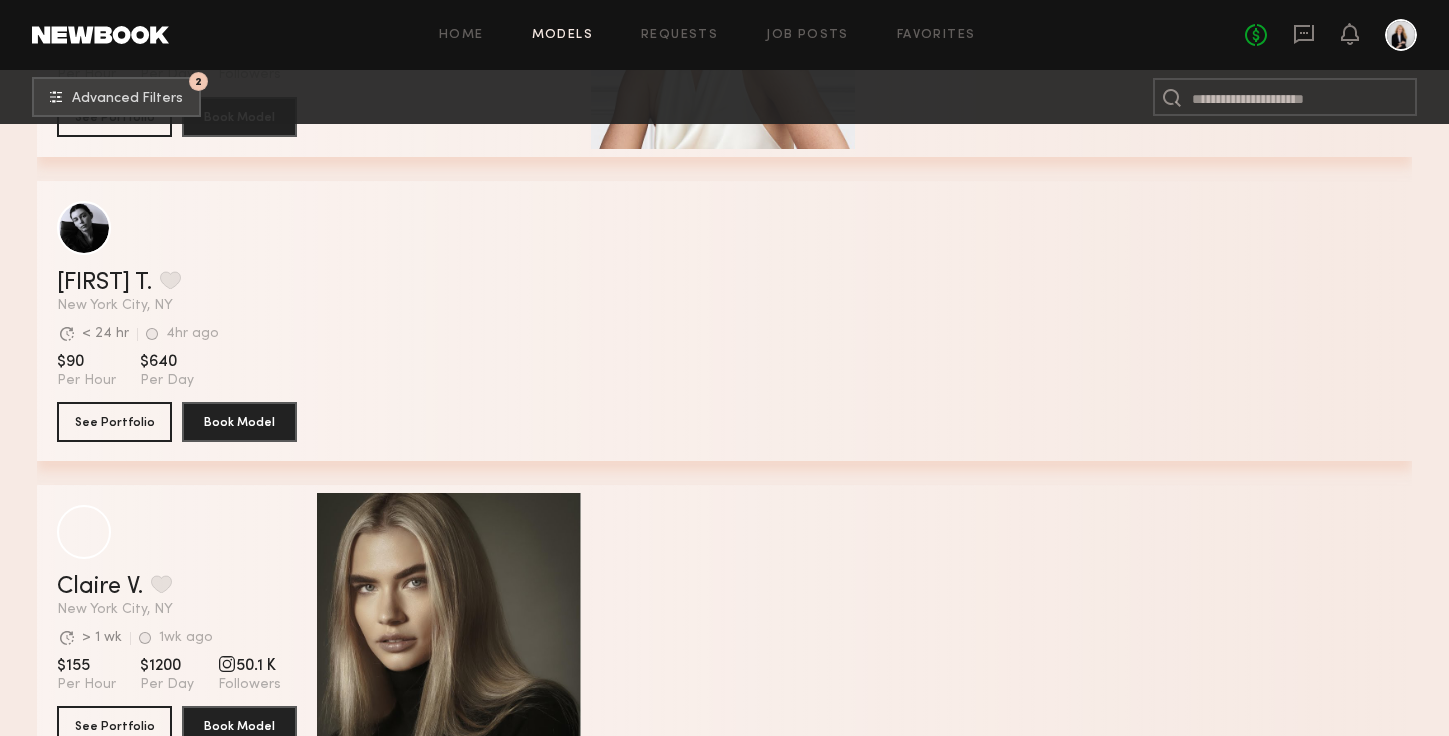 scroll, scrollTop: 11184, scrollLeft: 0, axis: vertical 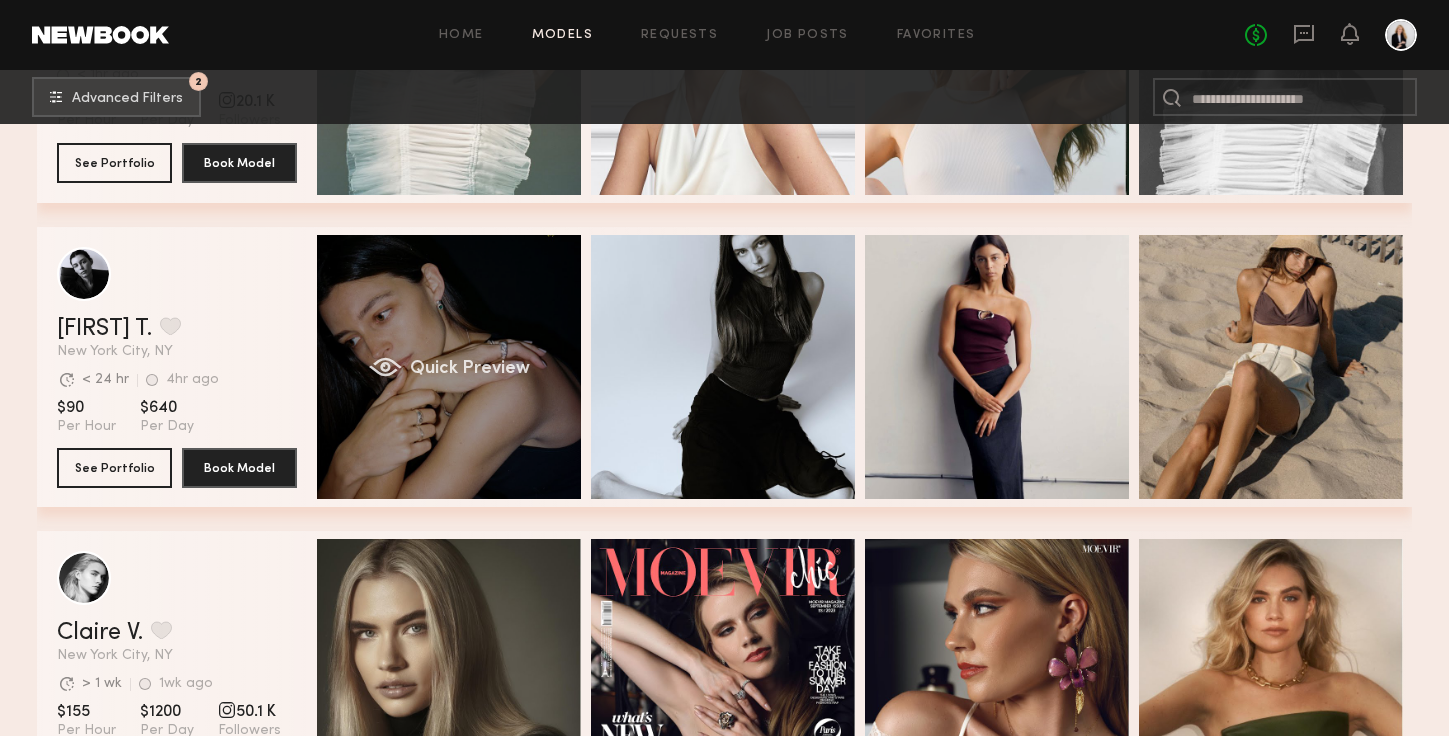 click on "Quick Preview" 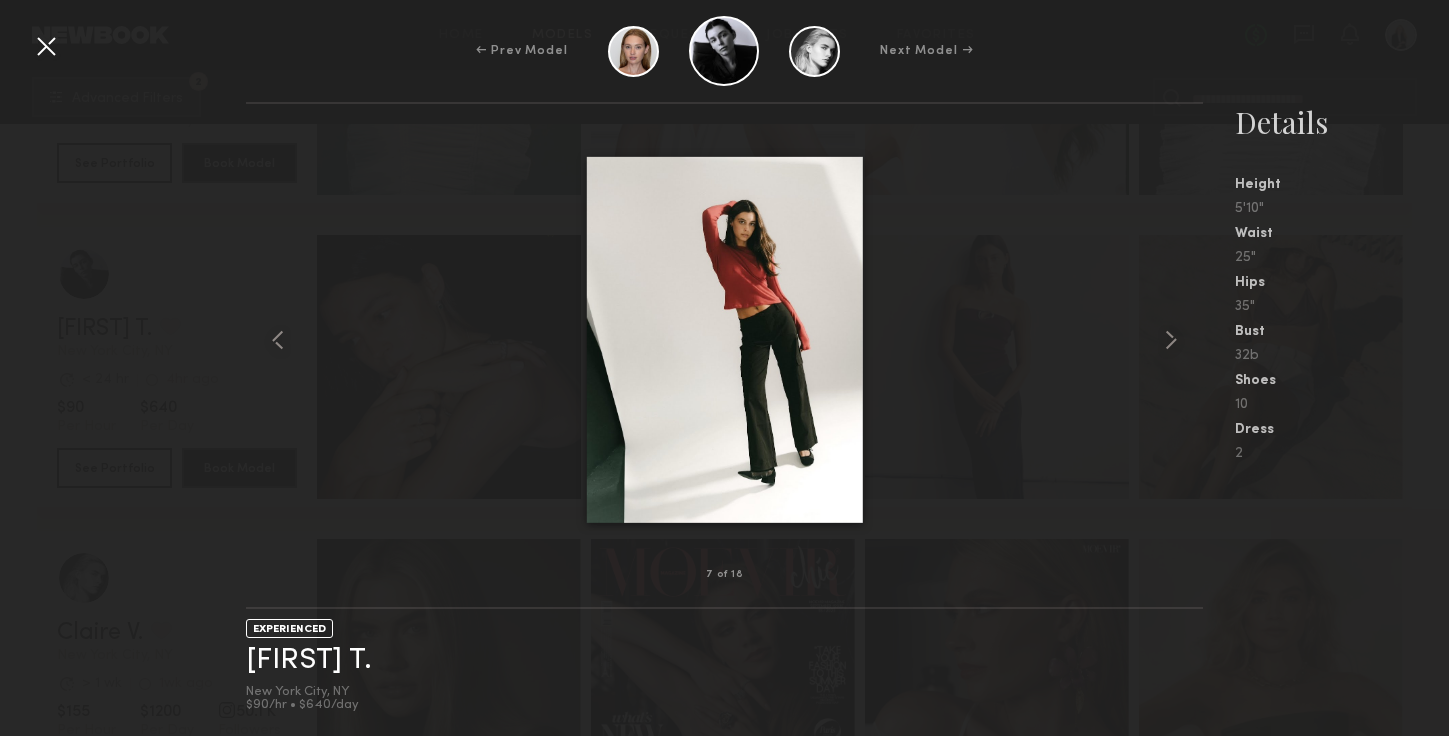 click on "7 of 18 EXPERIENCED [FIRST] T. [CITY], [STATE] $90/hr • $640/day Details Height 5'10" Waist 25" Hips 35" Bust 32b Shoes 10 Dress 2" at bounding box center [724, 419] 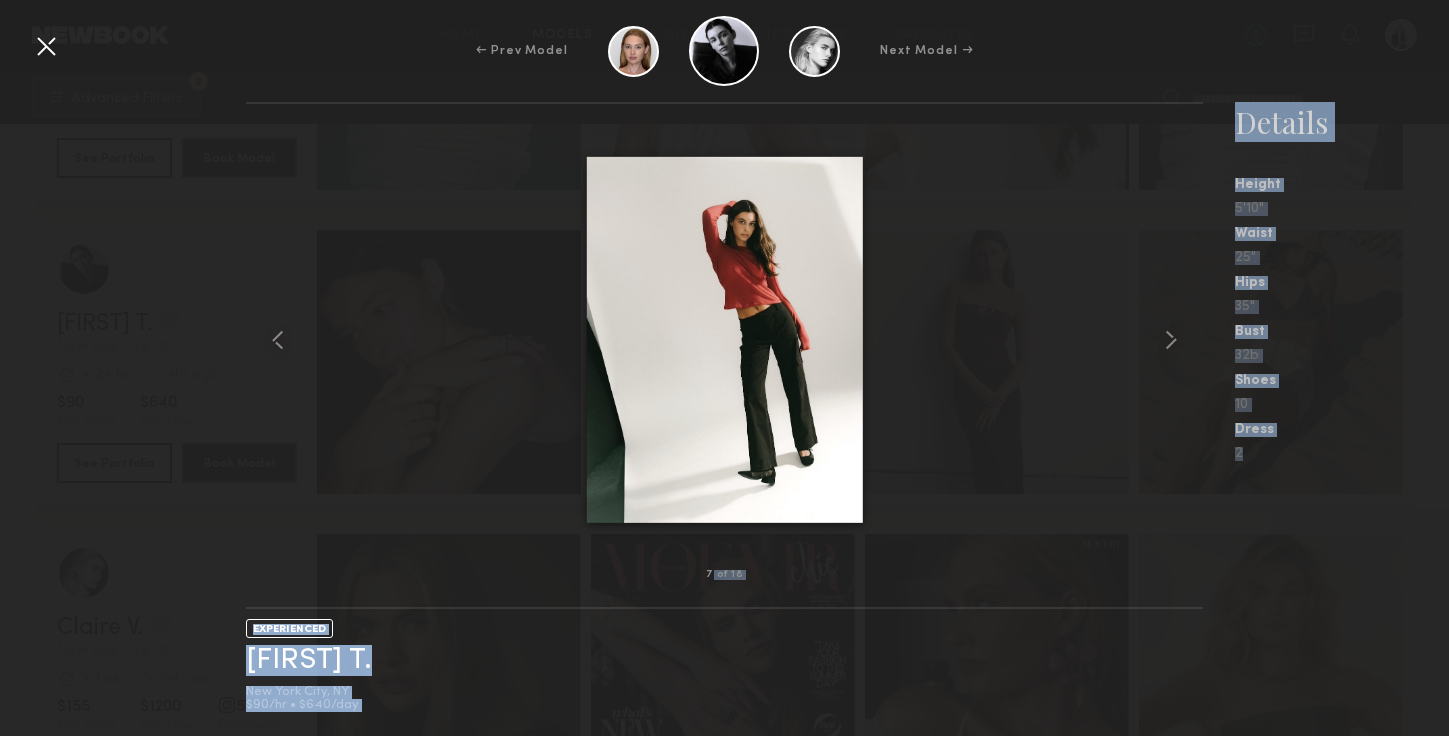 click on "← Prev Model Next Model → 7 of 18 EXPERIENCED [FIRST] T. [CITY], [STATE] $90/hr • $640/day Details Height 5'10" Waist 25" Hips 35" Bust 32b Shoes 10 Dress 2 7 of 18" at bounding box center (724, 368) 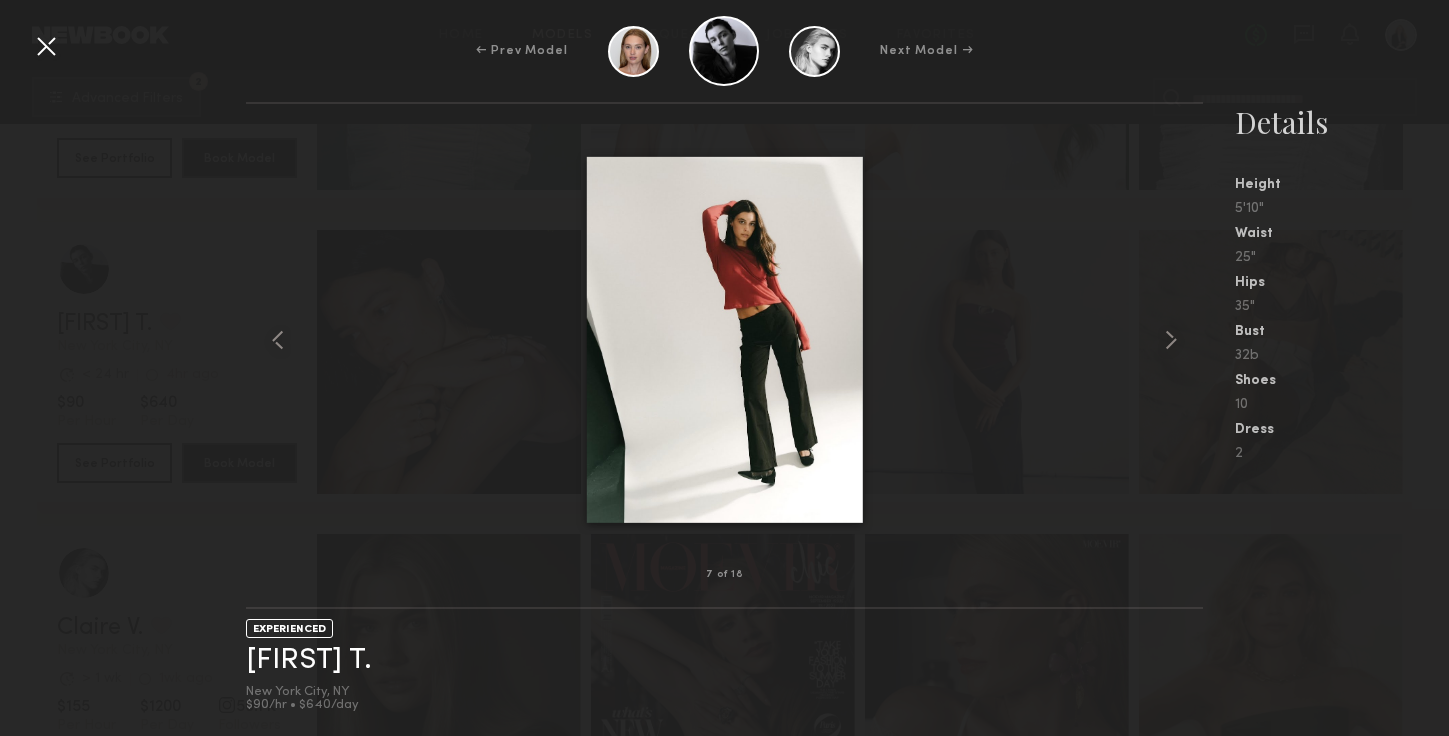 click at bounding box center [46, 46] 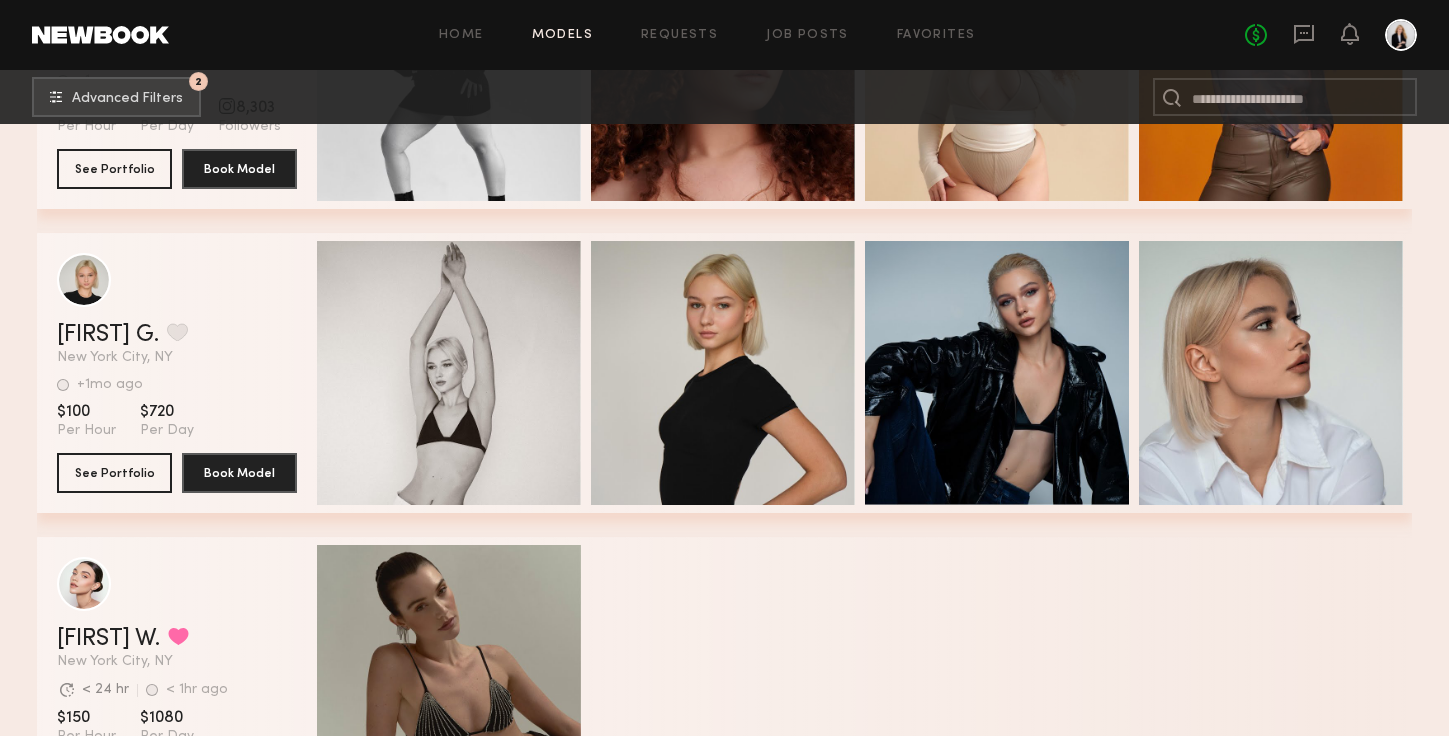 scroll, scrollTop: 19688, scrollLeft: 0, axis: vertical 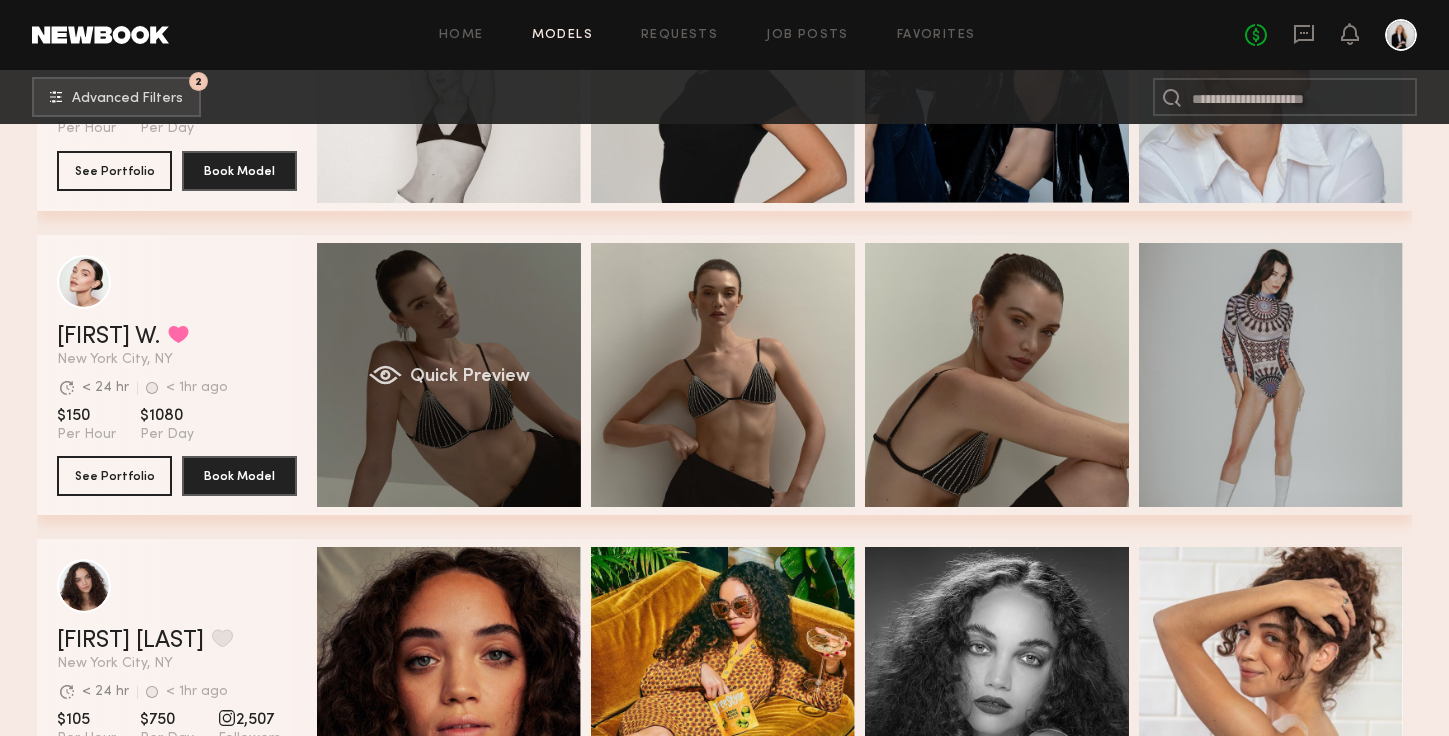 click on "Quick Preview" 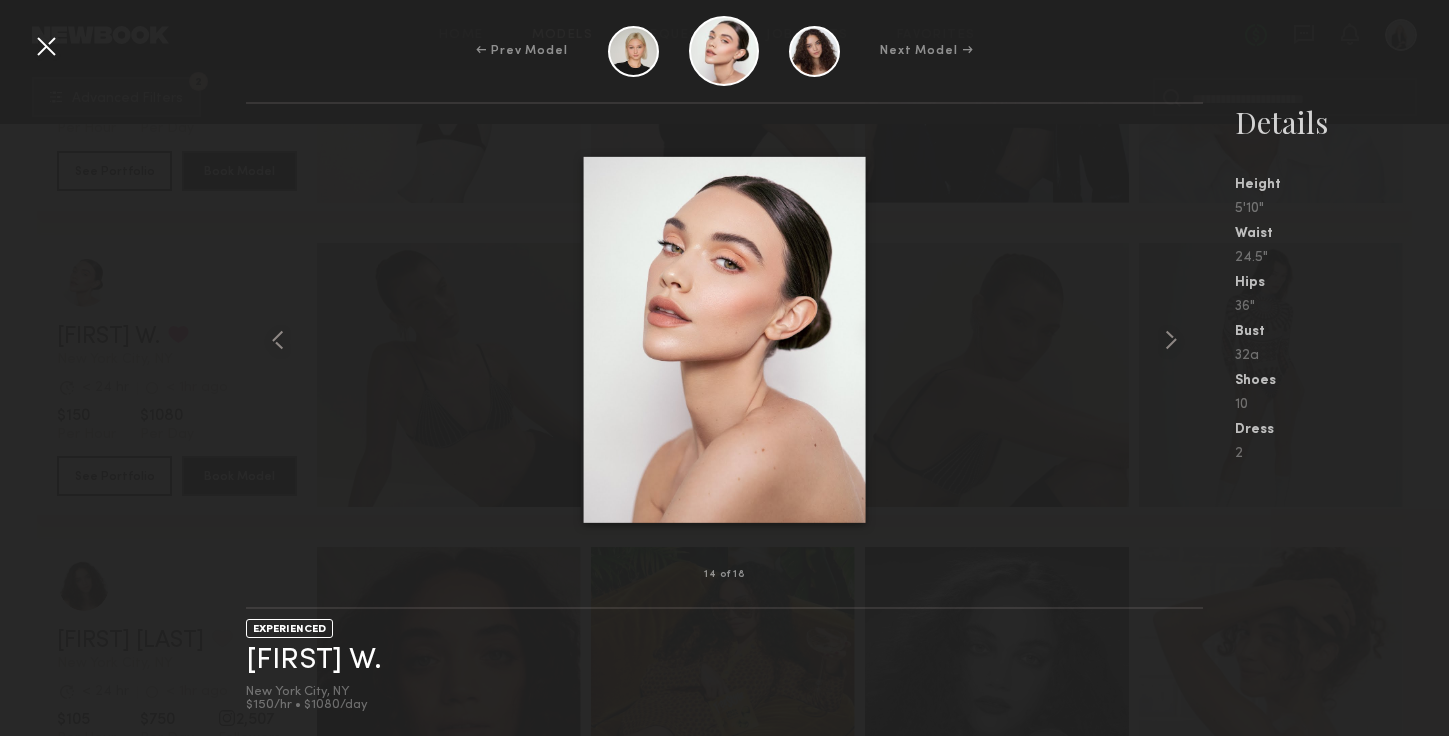 click at bounding box center [46, 46] 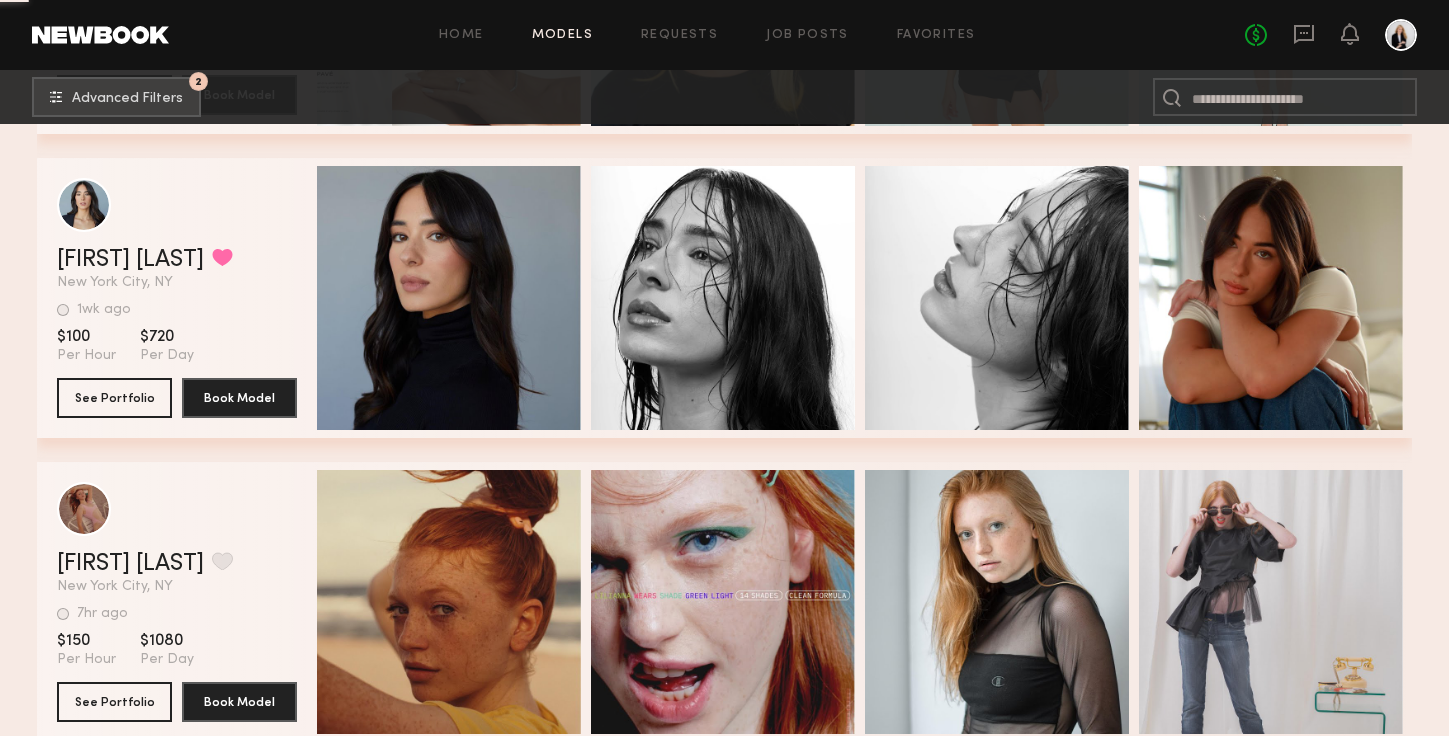 scroll, scrollTop: 20684, scrollLeft: 0, axis: vertical 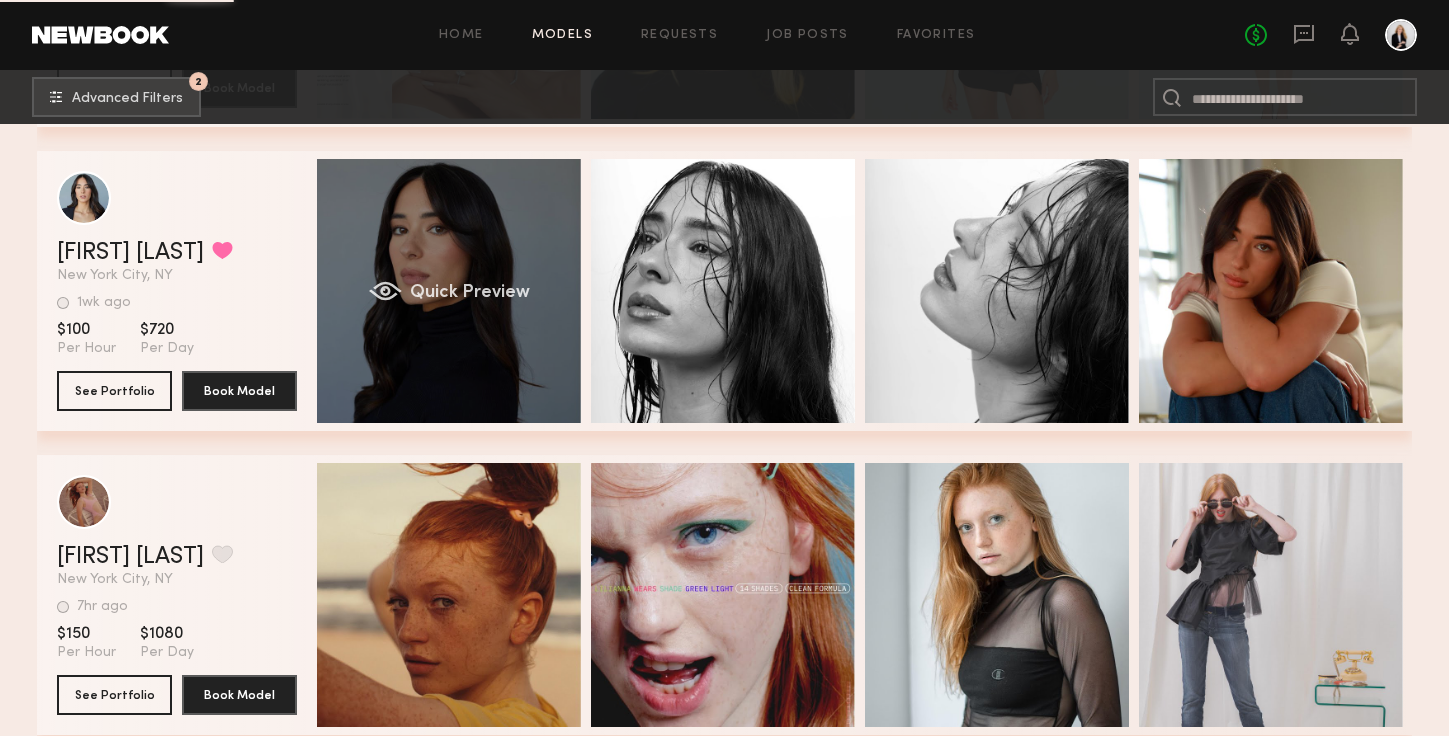click on "Quick Preview" 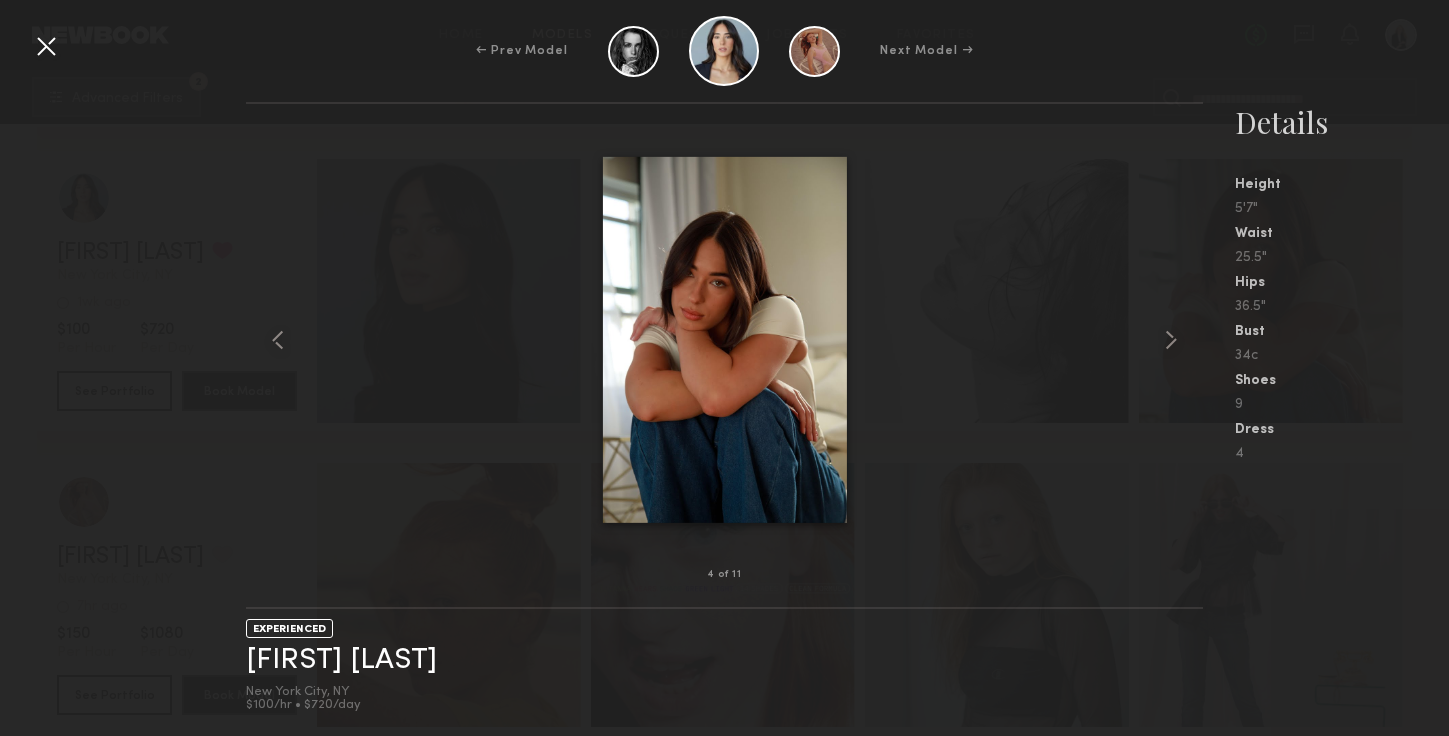 click on "4 of 11 EXPERIENCED [FIRST] A. [CITY], [STATE] $100/hr • $720/day Details Height 5'7" Waist 25.5" Hips 36.5" Bust 34c Shoes 9 Dress 4" at bounding box center [724, 419] 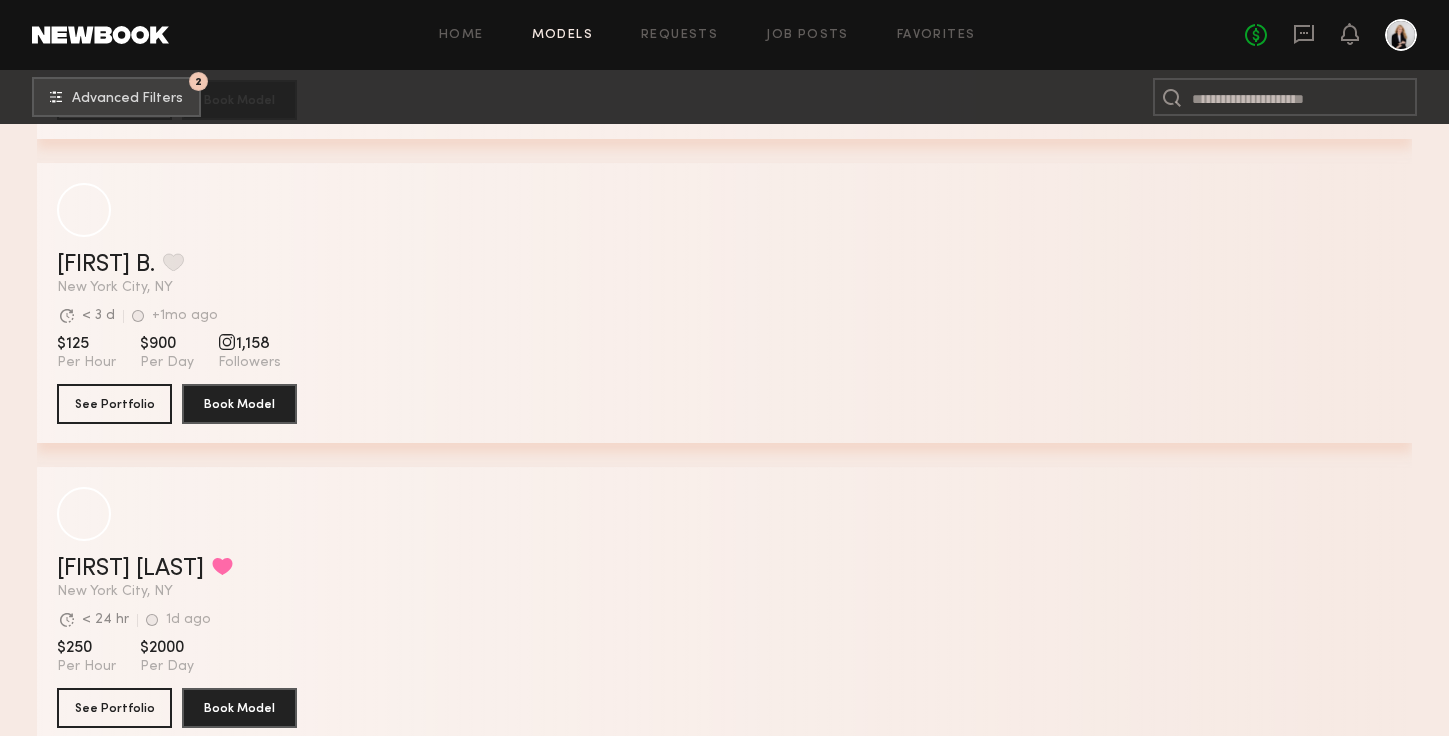 scroll, scrollTop: 32526, scrollLeft: 0, axis: vertical 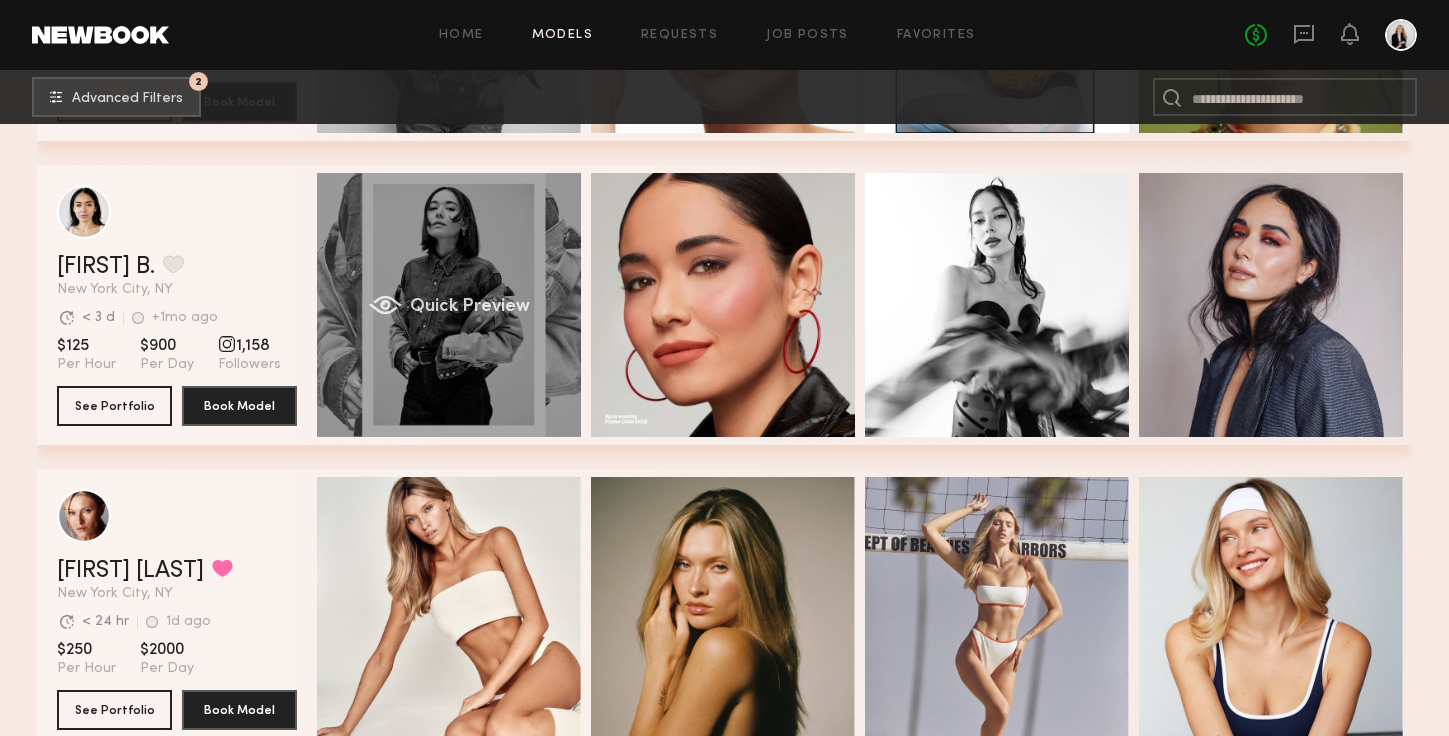 click on "Quick Preview" 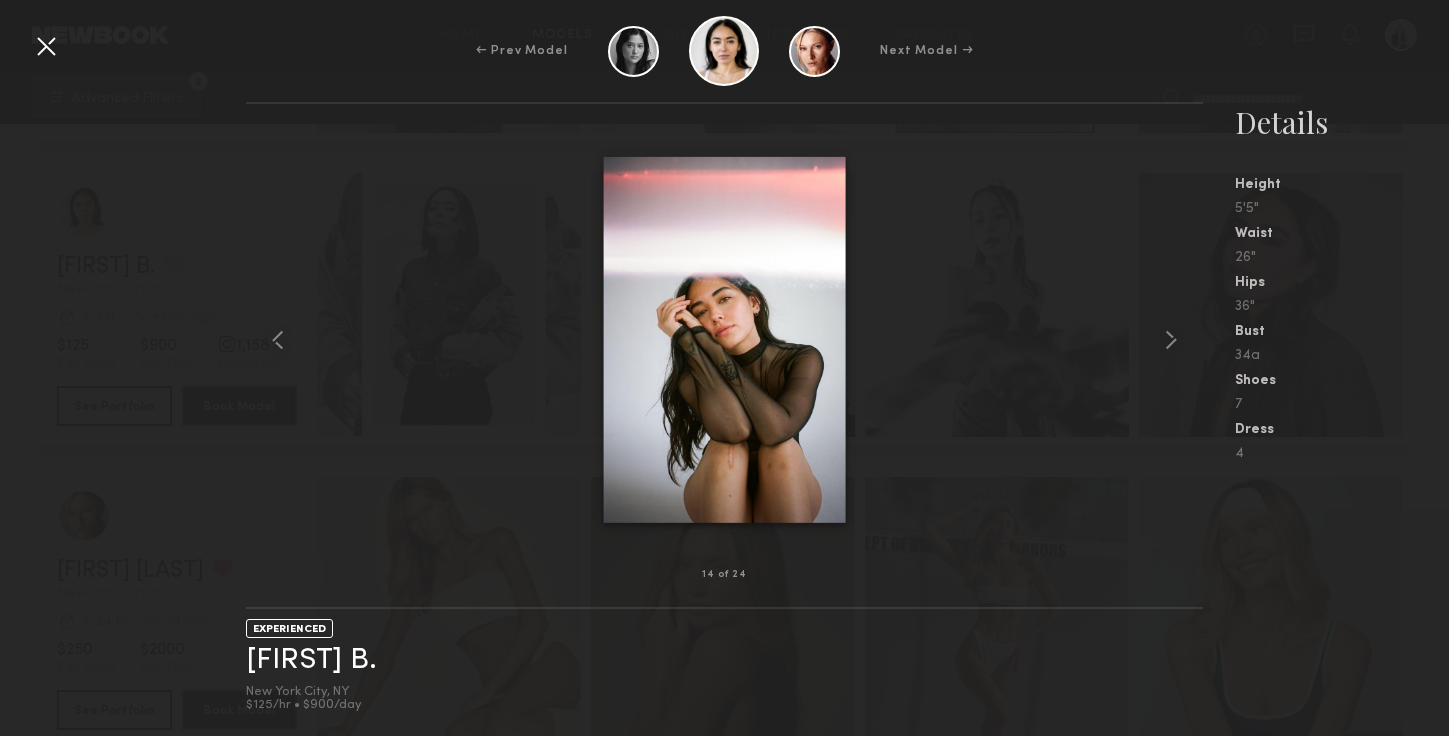 click on "14 of 24 EXPERIENCED [FIRST] [LAST] [CITY], [STATE] $125/hr • $900/day Details Height 5'5" Waist 26" Hips 36" Bust 34a Shoes 7 Dress 4" at bounding box center (724, 419) 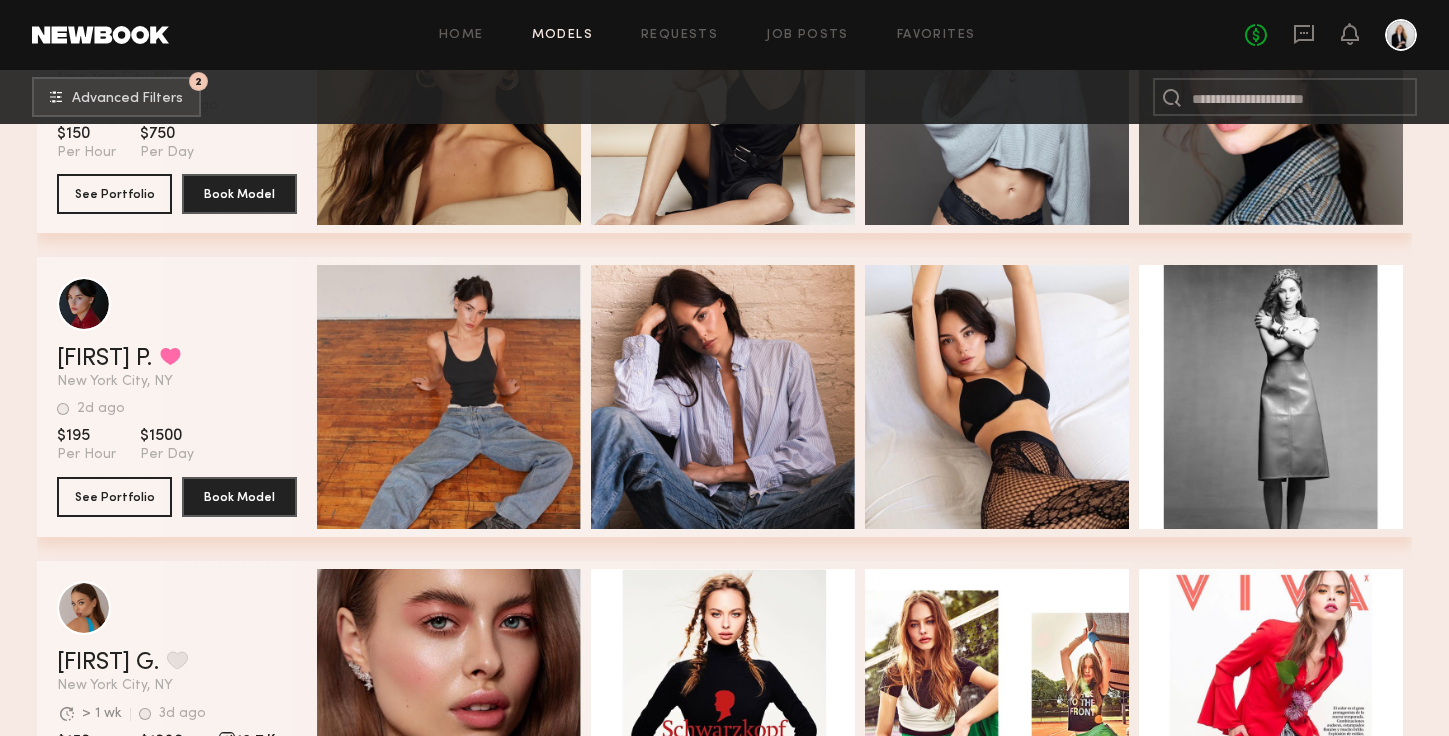 scroll, scrollTop: 49163, scrollLeft: 0, axis: vertical 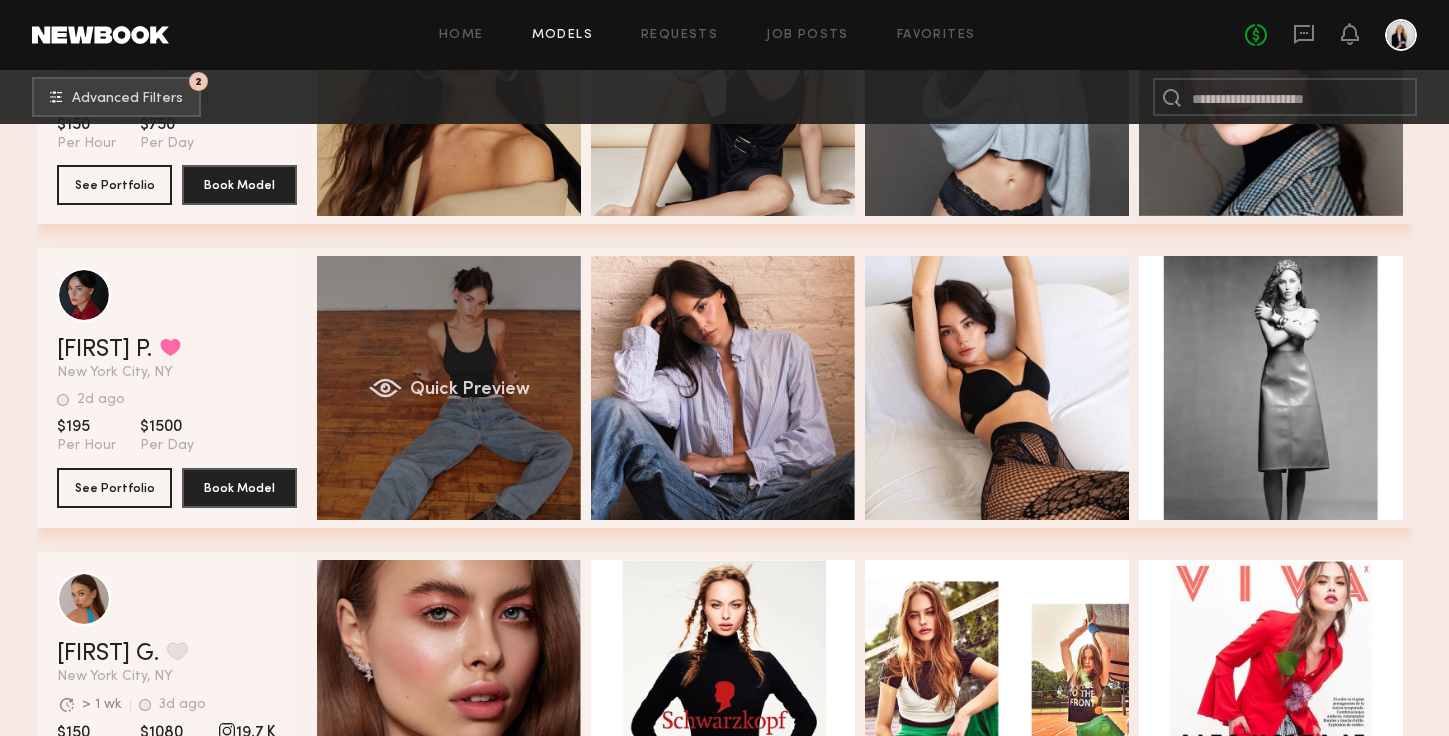 click on "Quick Preview" 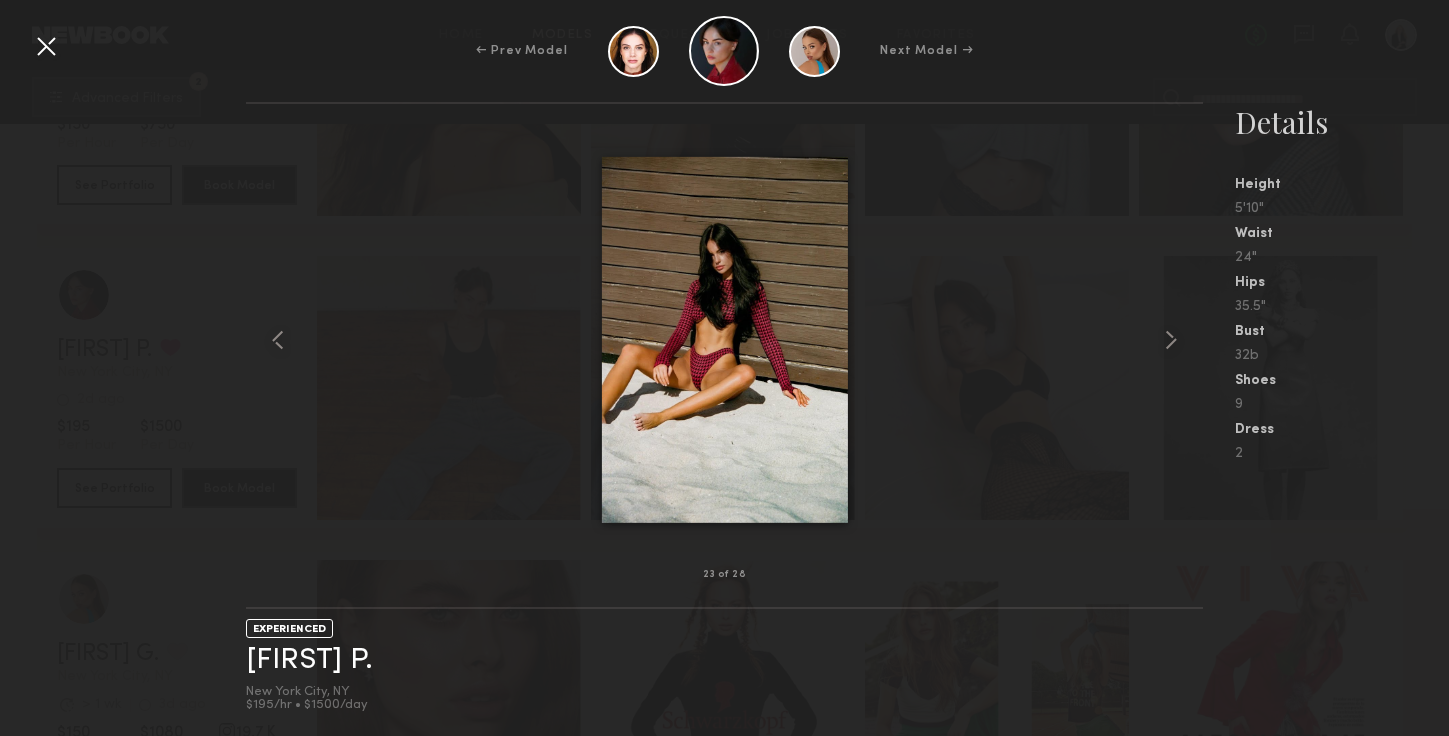 click on "23 of 28 EXPERIENCED [FIRST] P. [CITY], [STATE] $195/hr • $1500/day Details Height 5'10" Waist 24" Hips 35.5" Bust 32b Shoes 9 Dress 2" at bounding box center [724, 419] 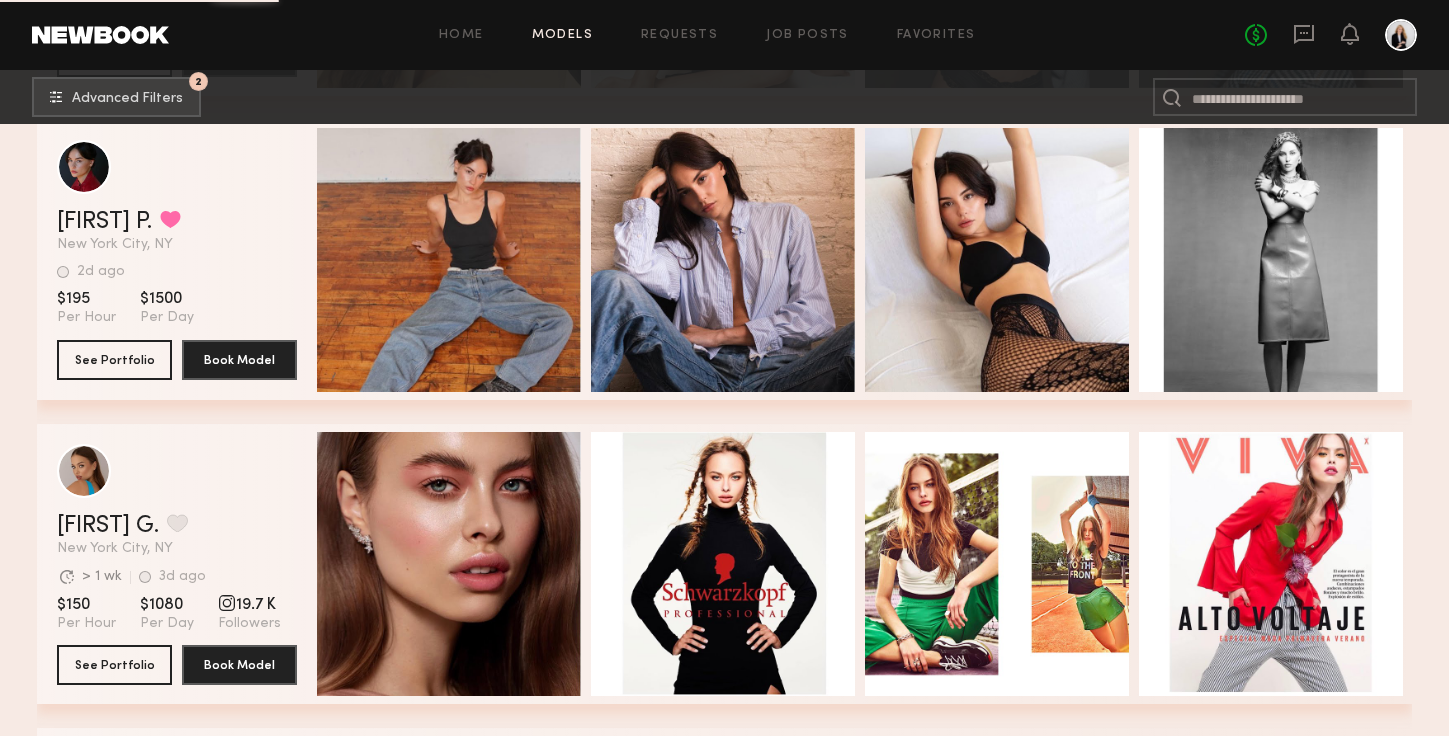 scroll, scrollTop: 49215, scrollLeft: 0, axis: vertical 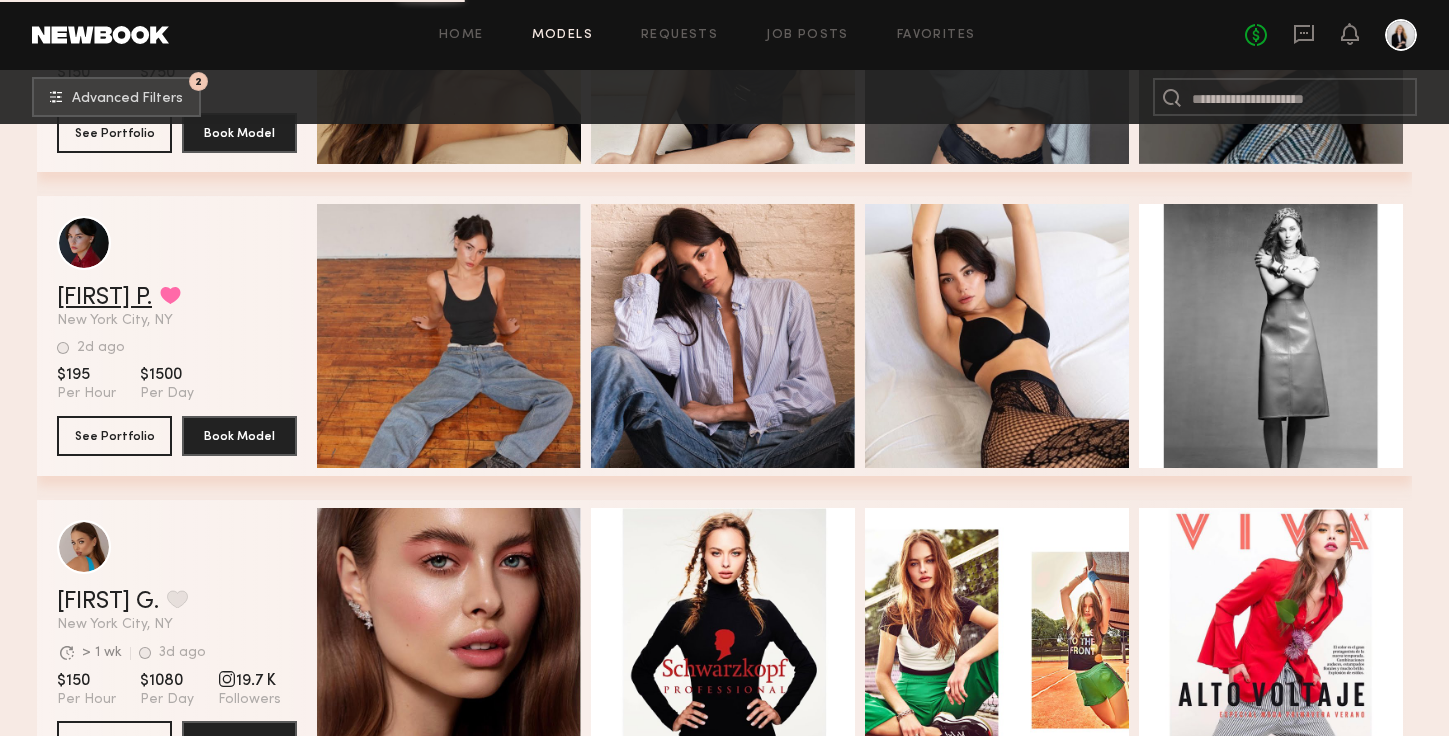 click on "[FIRST] P." 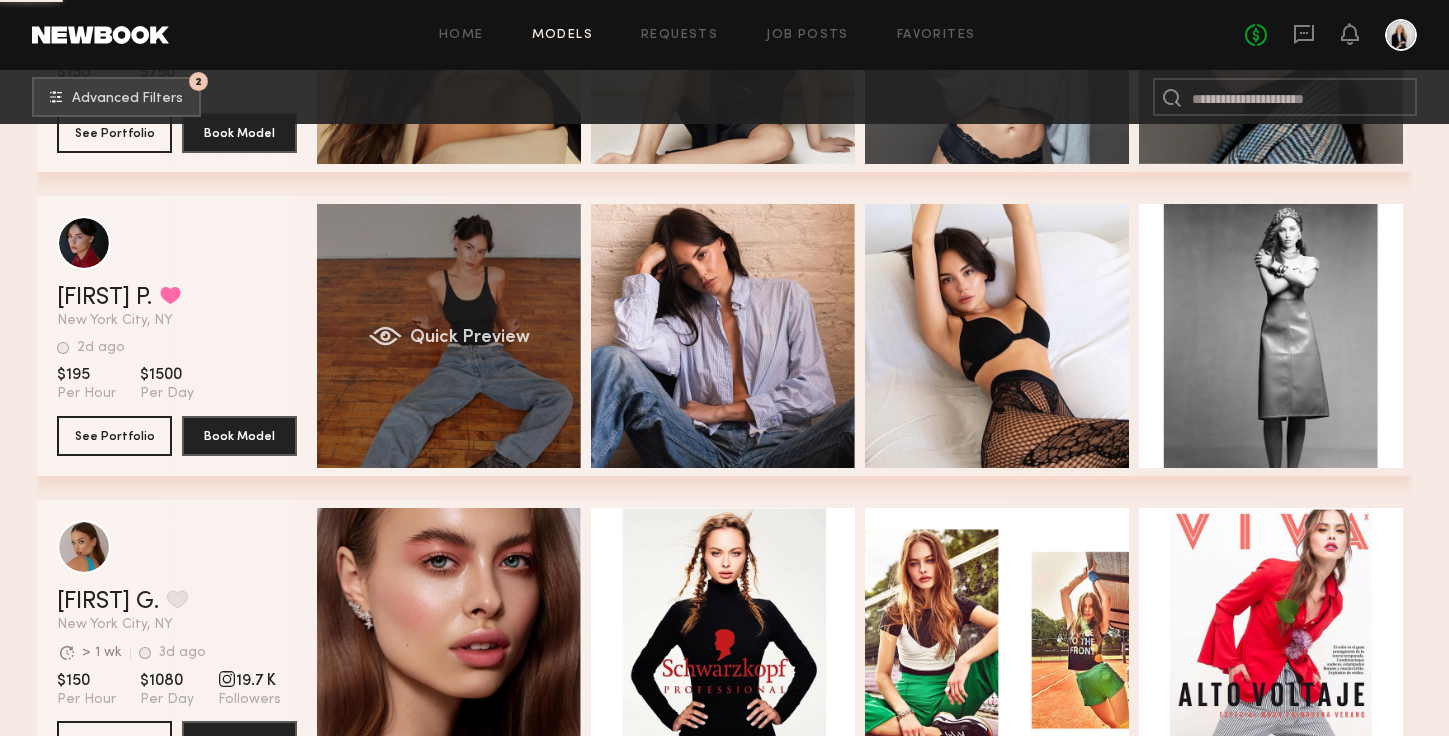 click on "Quick Preview" 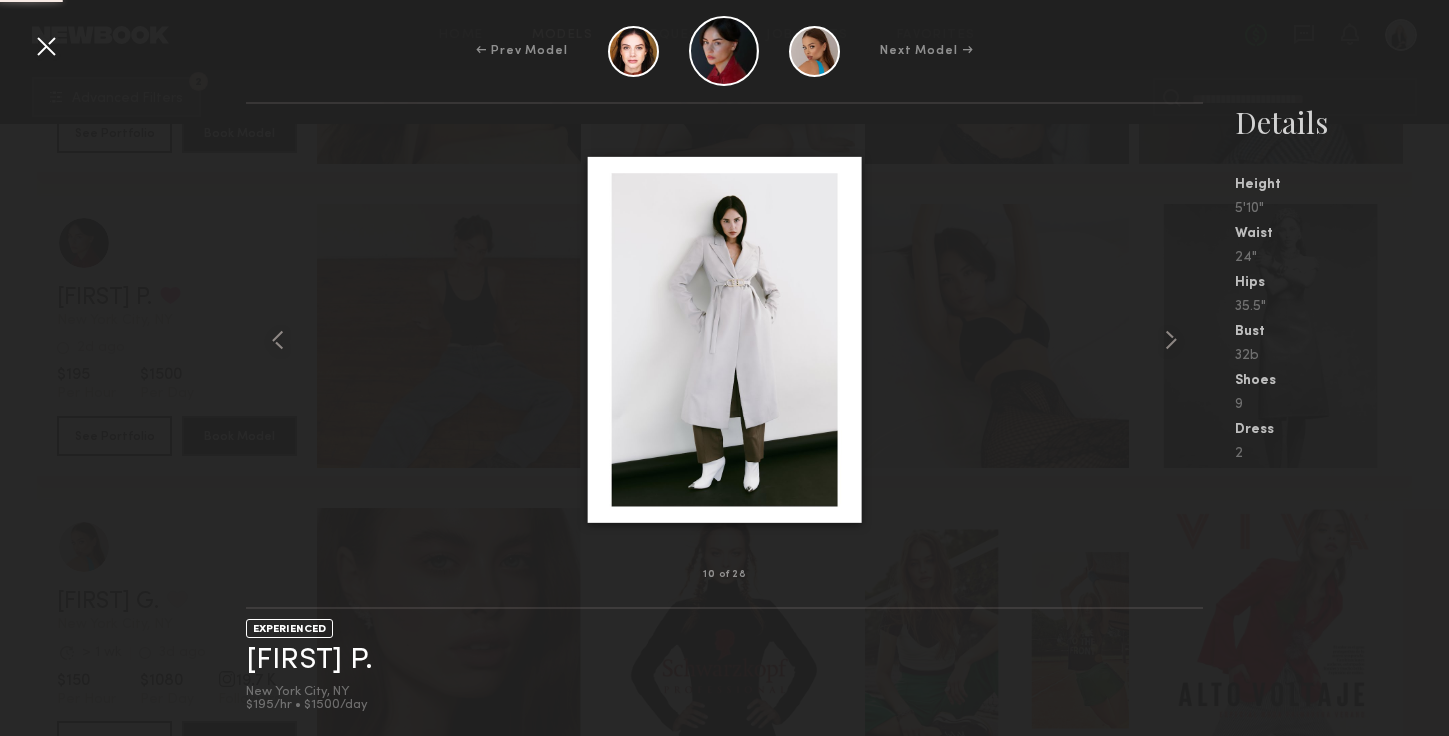 click at bounding box center [46, 46] 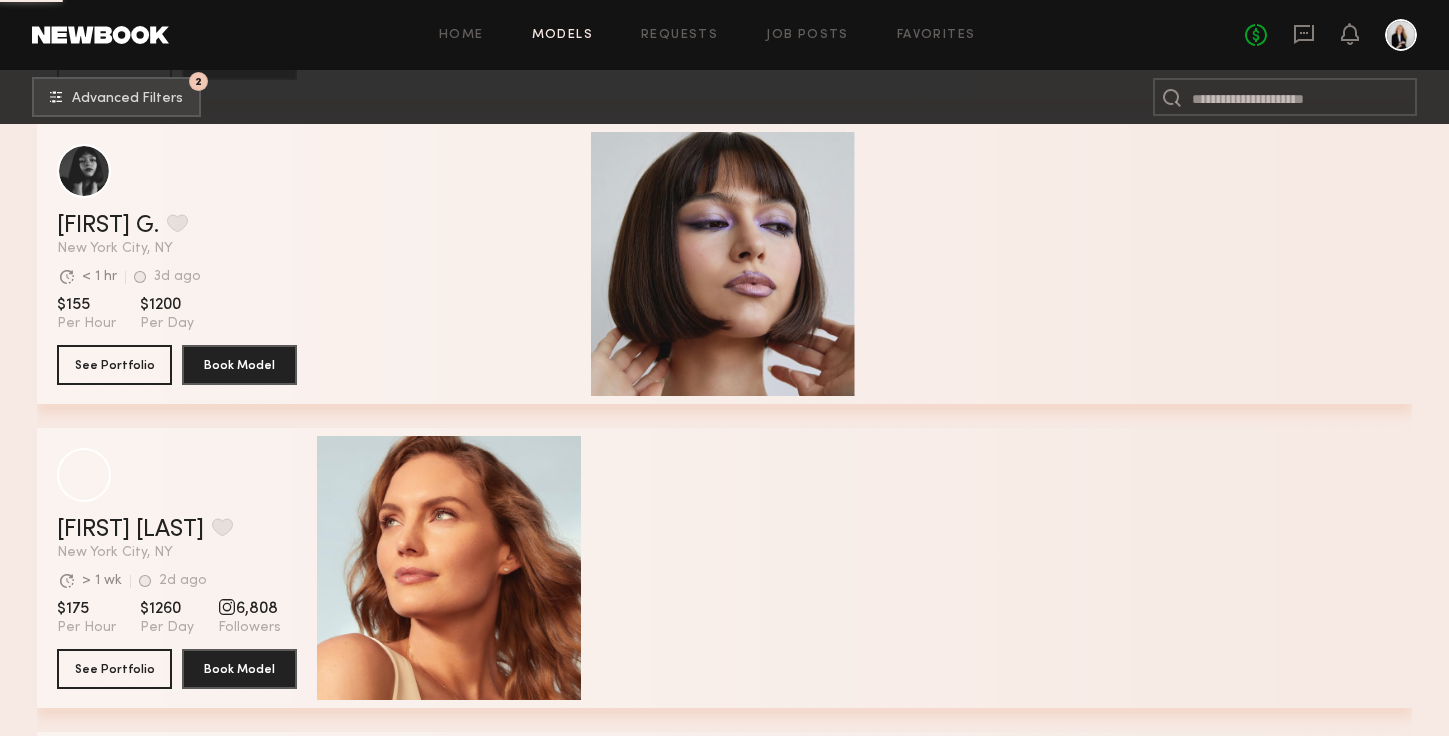 scroll, scrollTop: 39515, scrollLeft: 0, axis: vertical 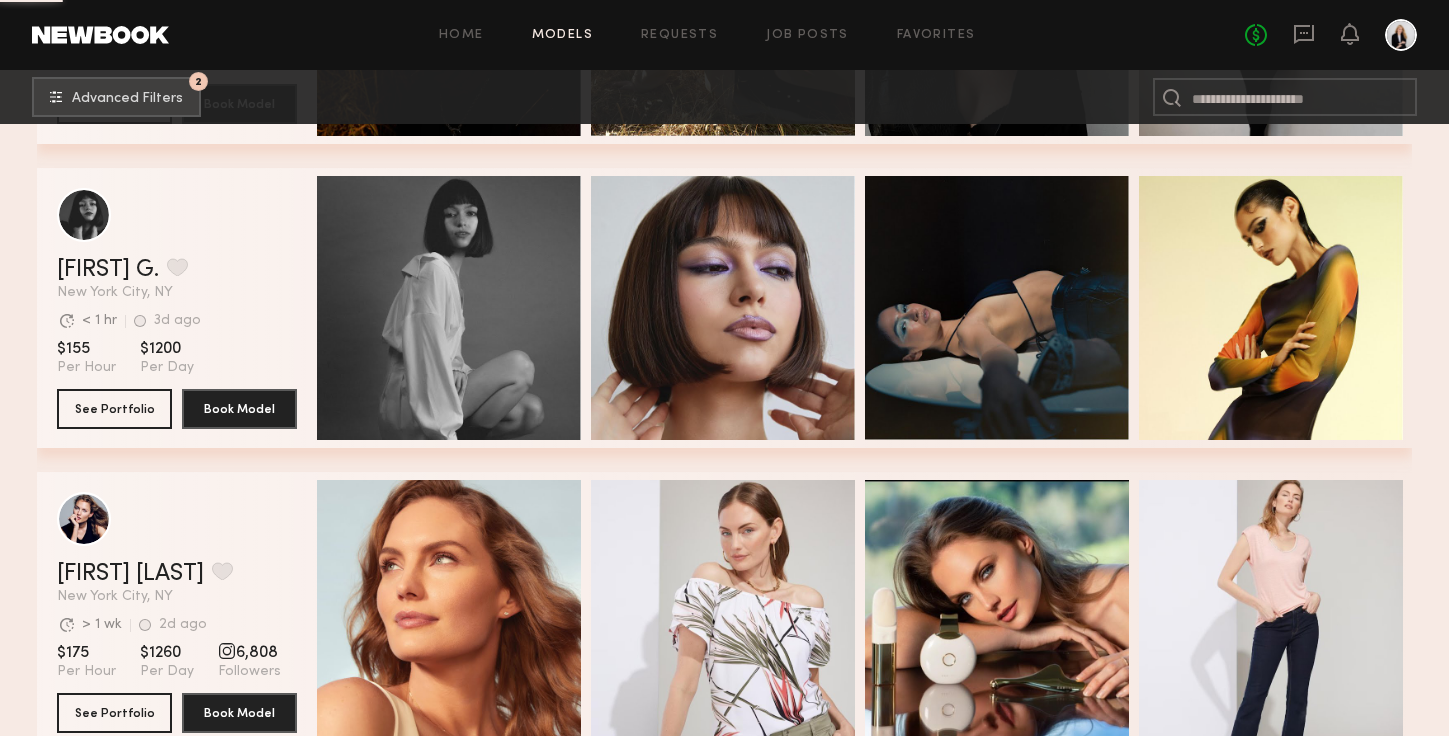 click on "Home Models Requests Job Posts Favorites Sign Out No fees up to $5,000" 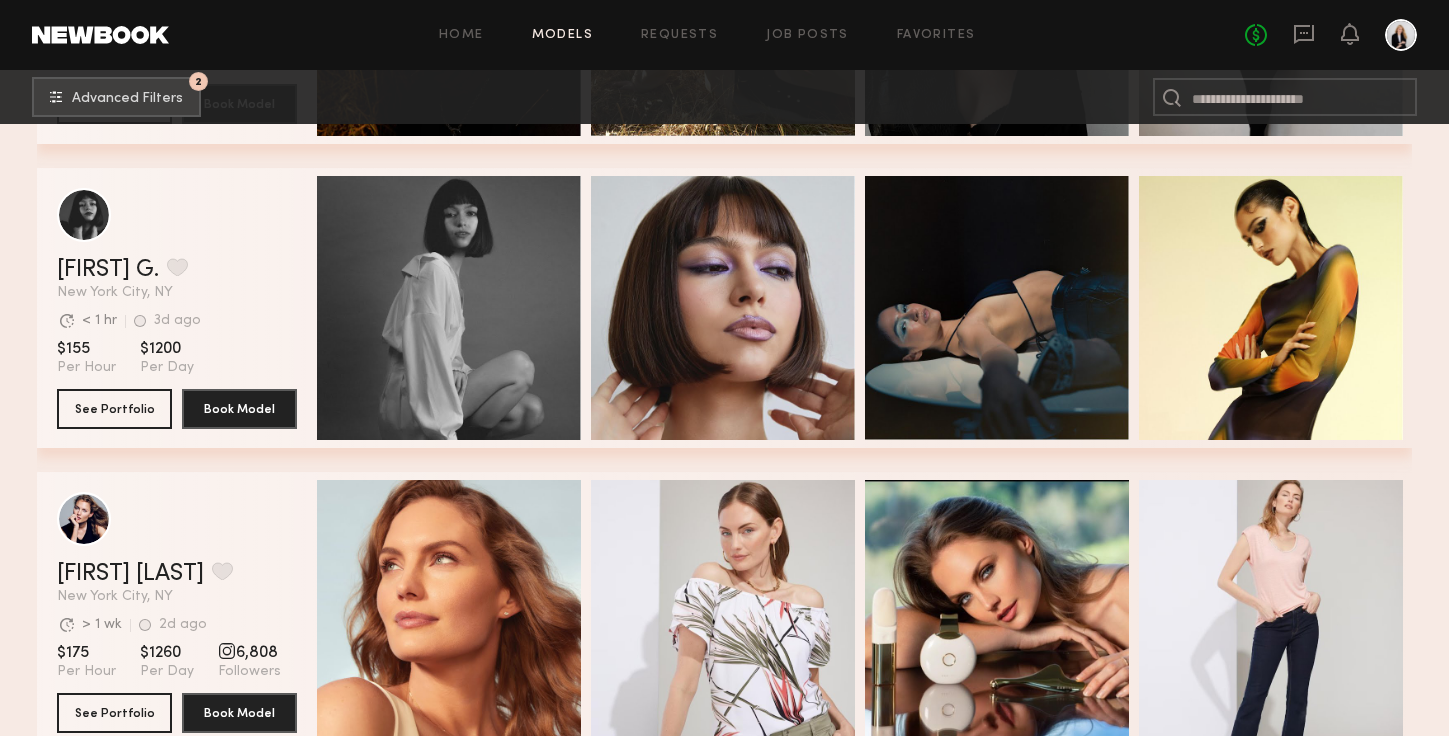 click on "Home Models Requests Job Posts Favorites Sign Out No fees up to $5,000" 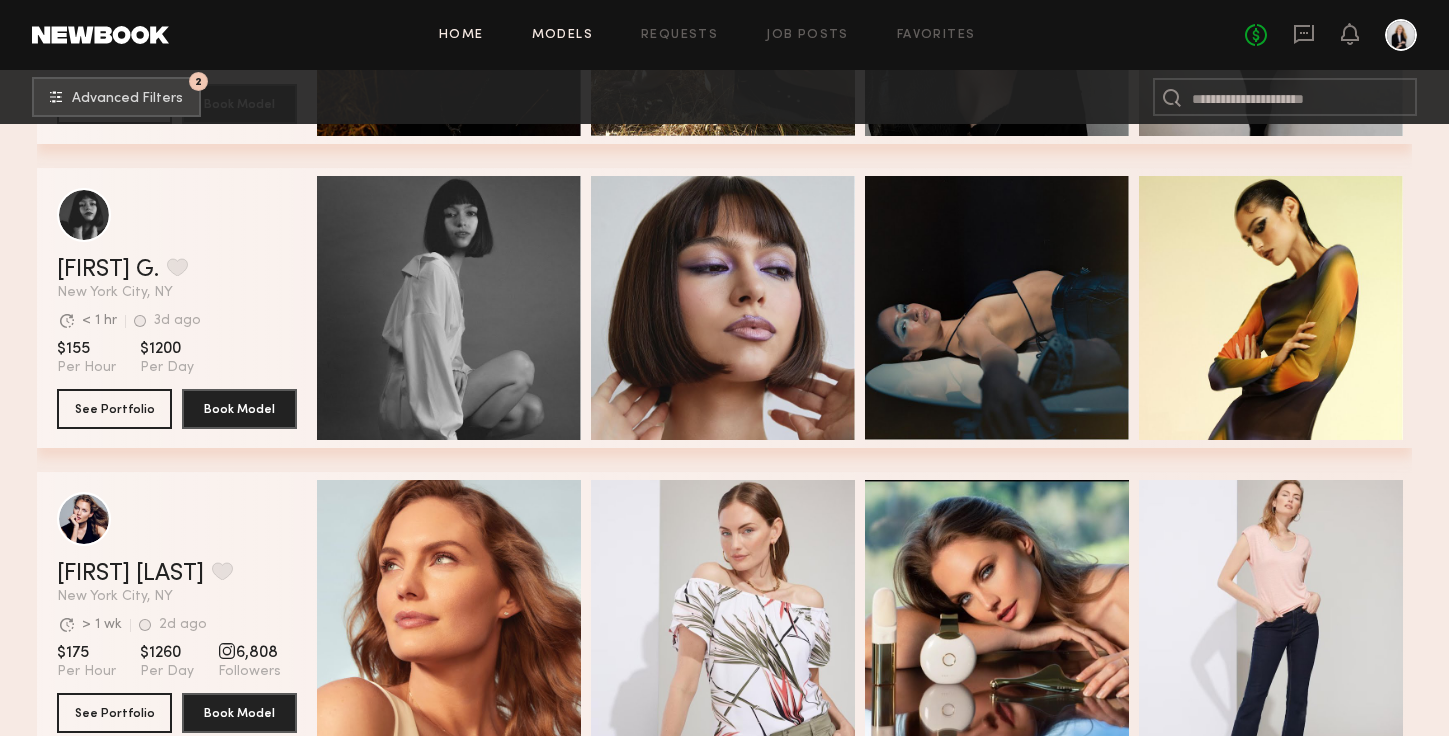 click on "Home" 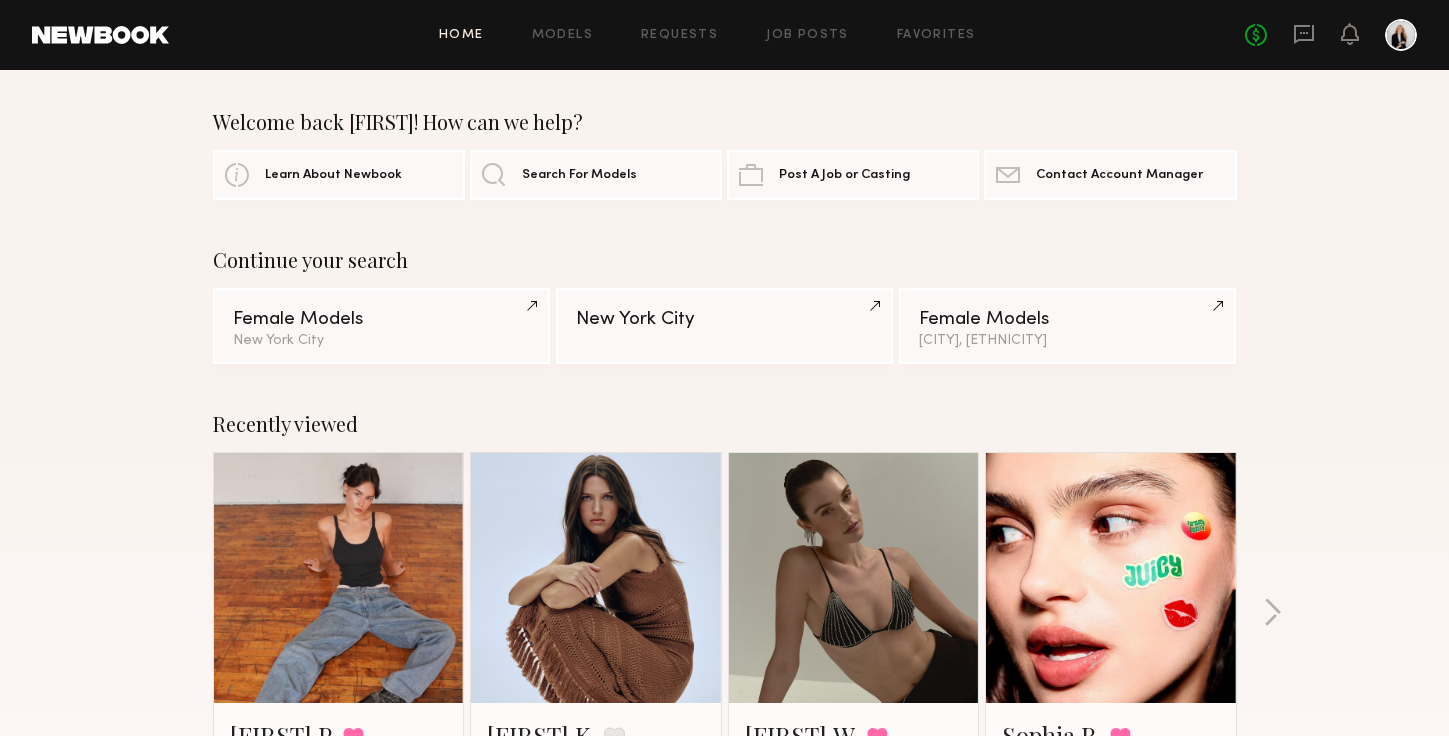 scroll, scrollTop: 0, scrollLeft: 0, axis: both 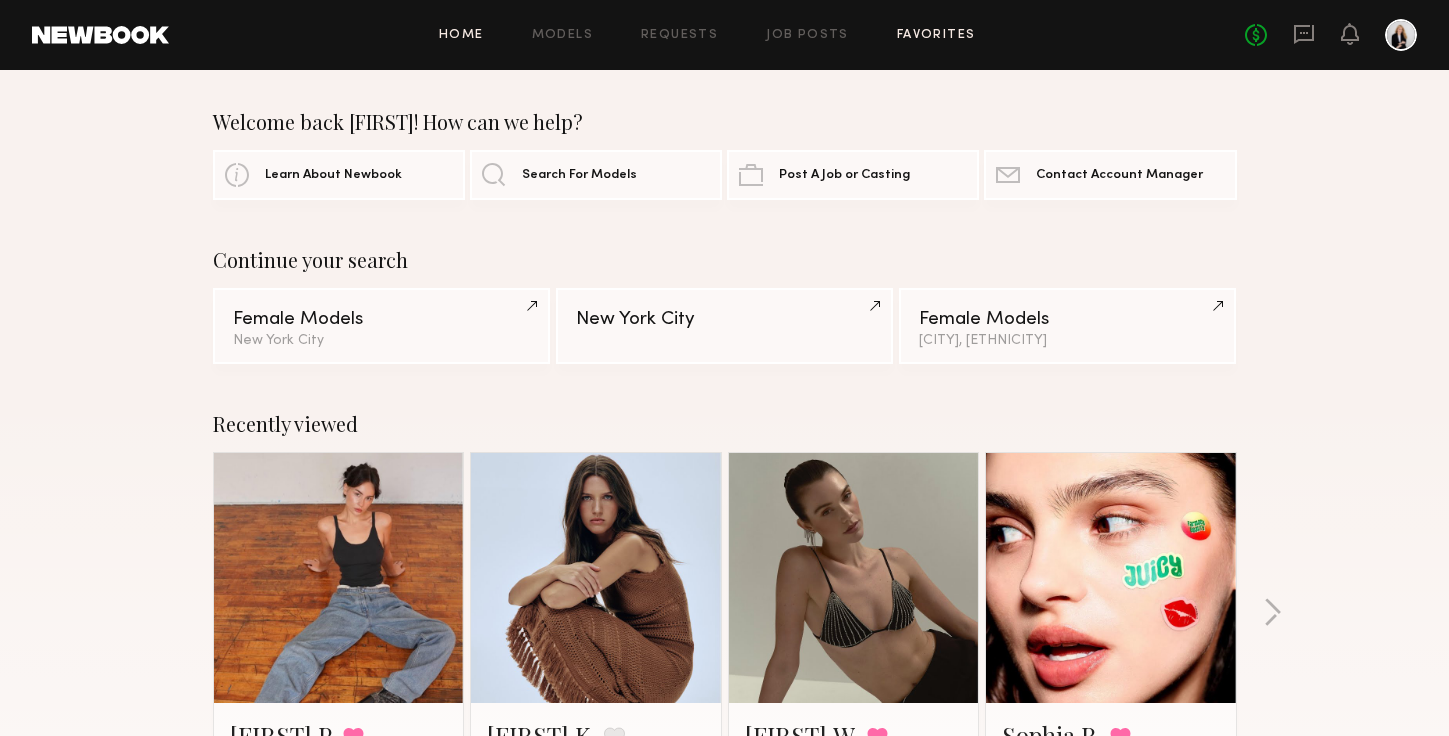 click on "Favorites" 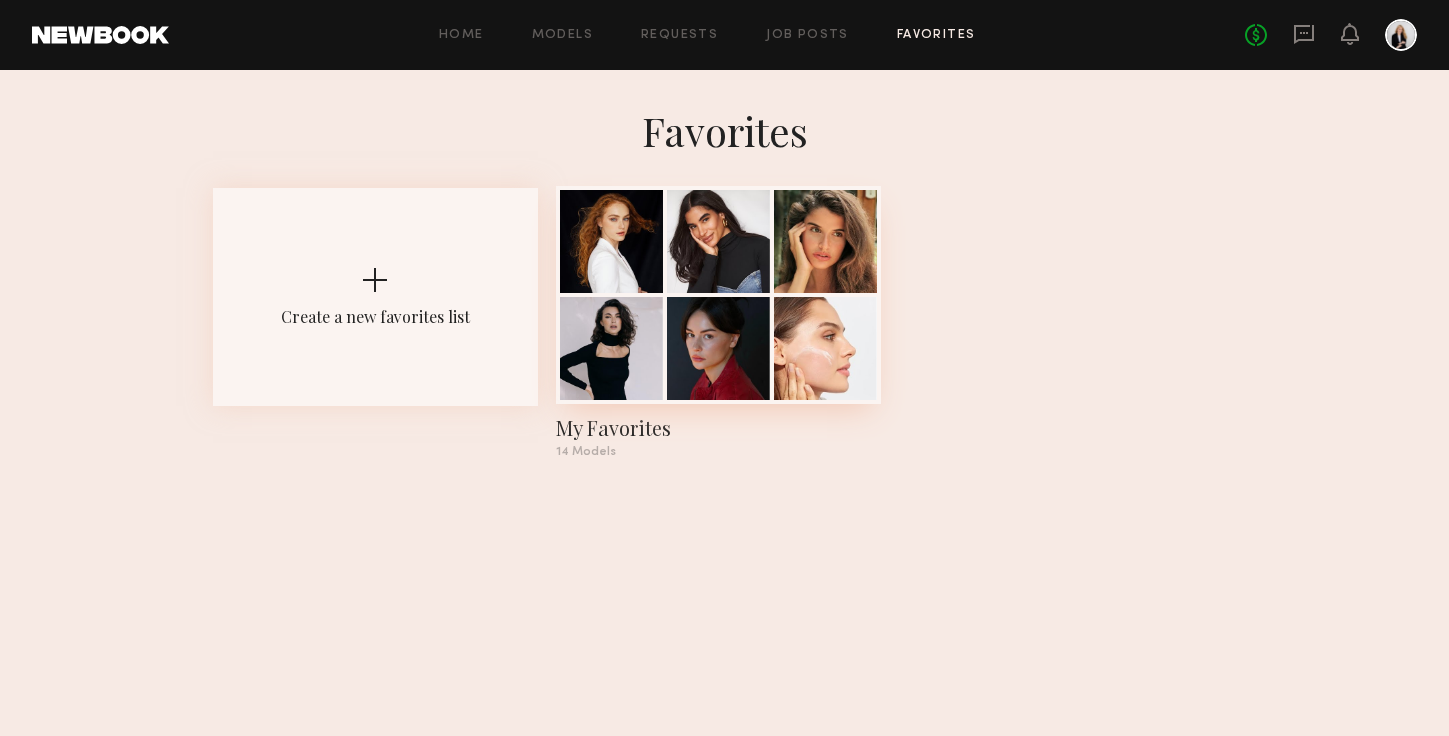 click 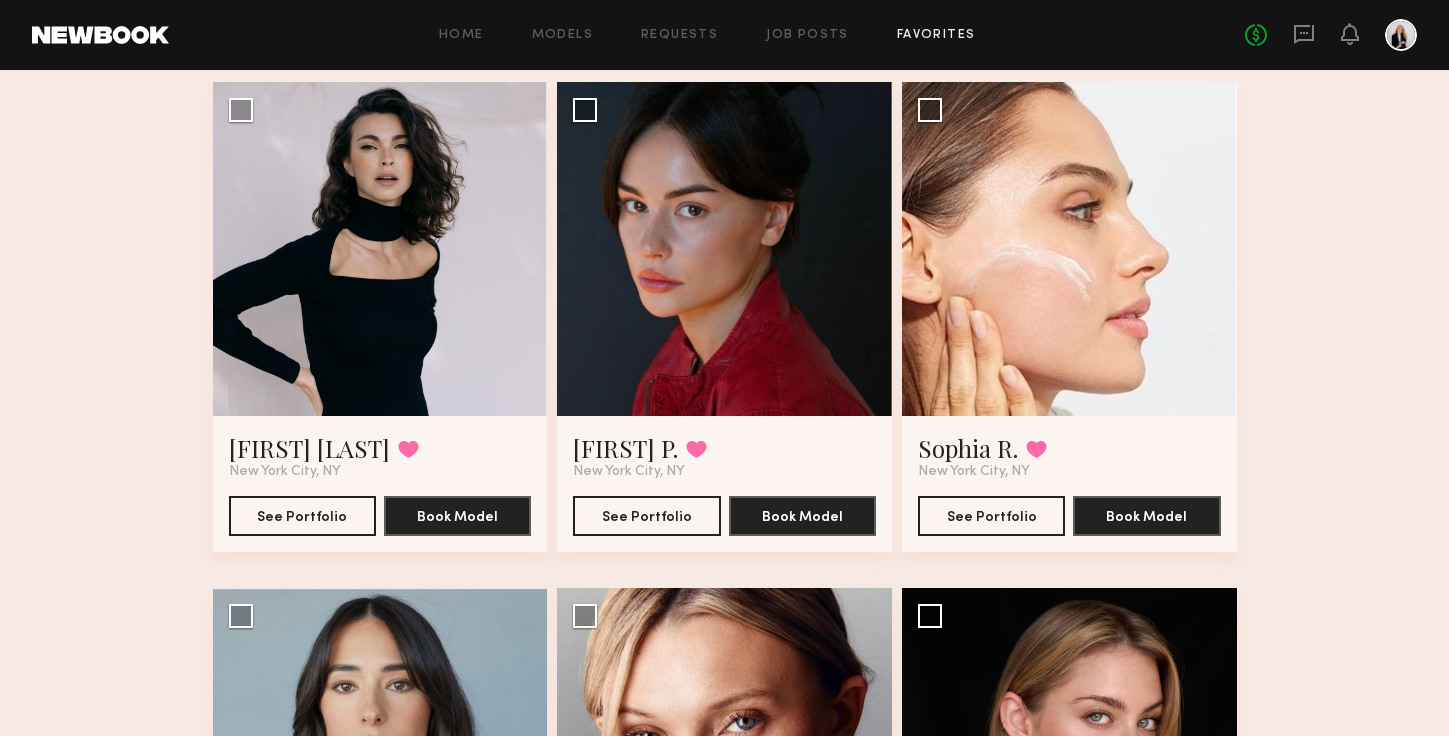 scroll, scrollTop: 691, scrollLeft: 0, axis: vertical 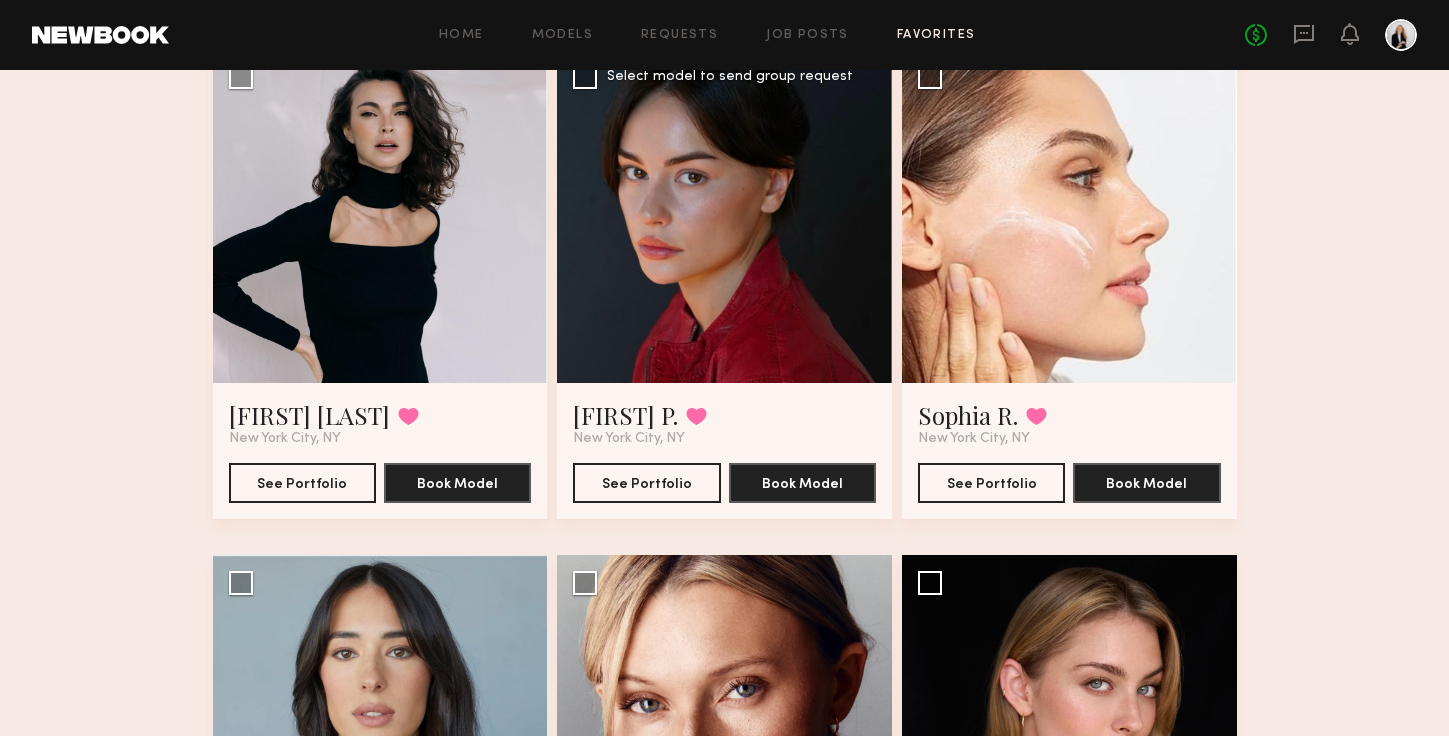 click 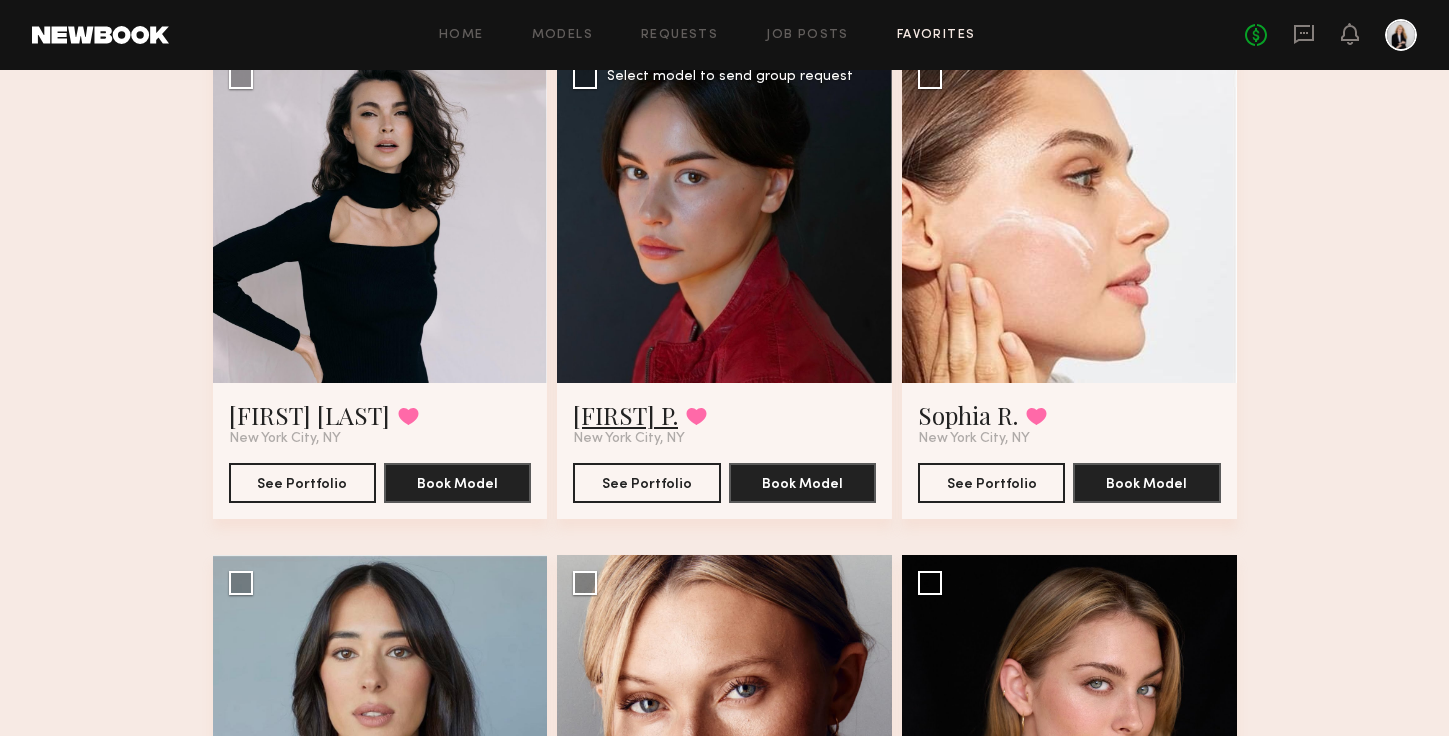 click on "[FIRST] P." 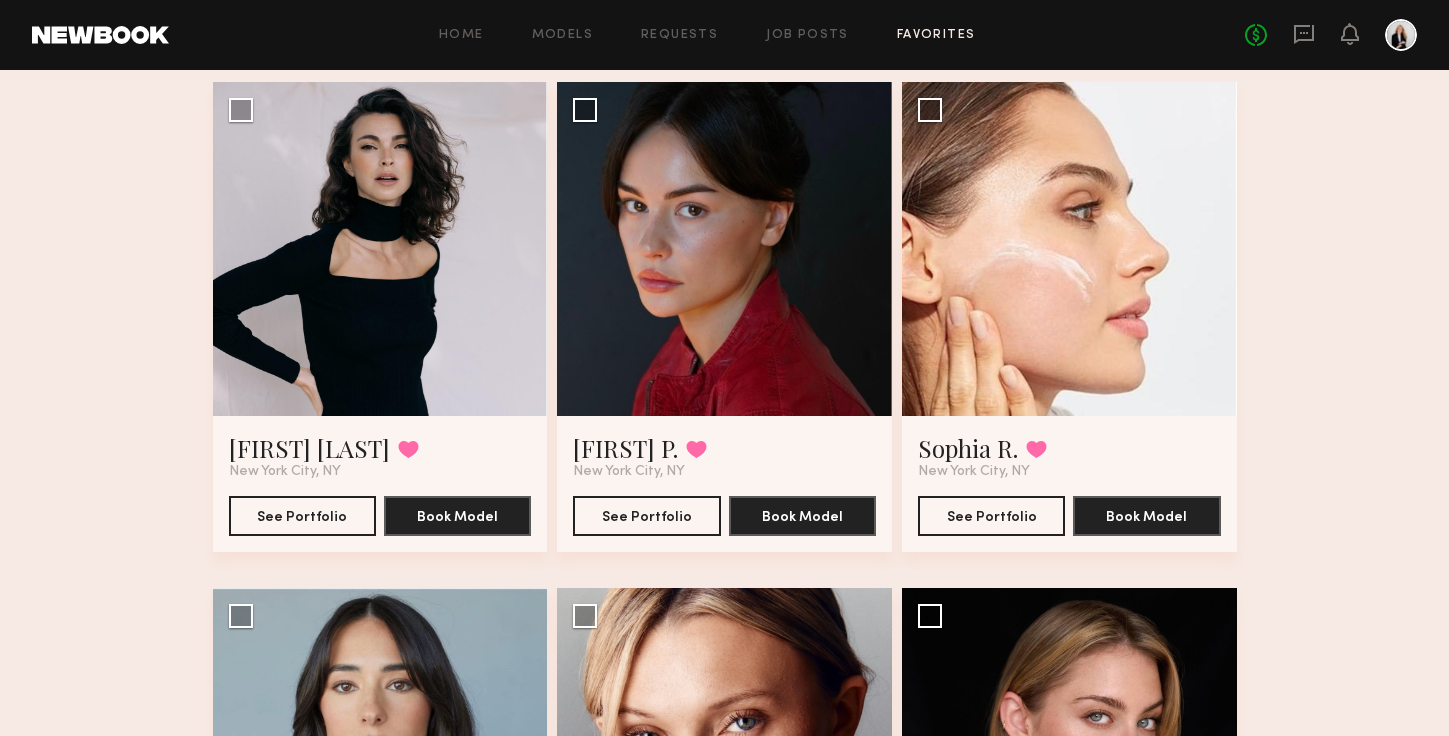 scroll, scrollTop: 655, scrollLeft: 0, axis: vertical 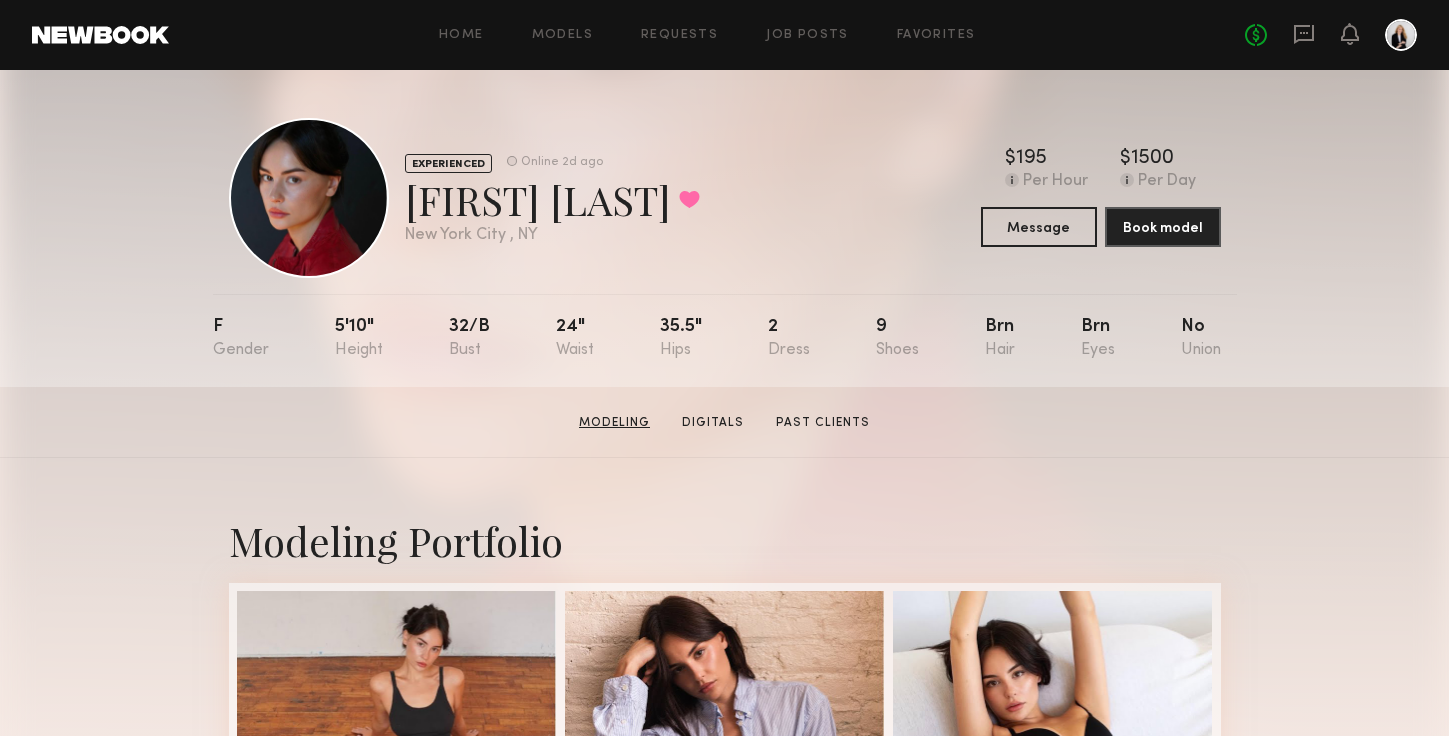 click on "Modeling" 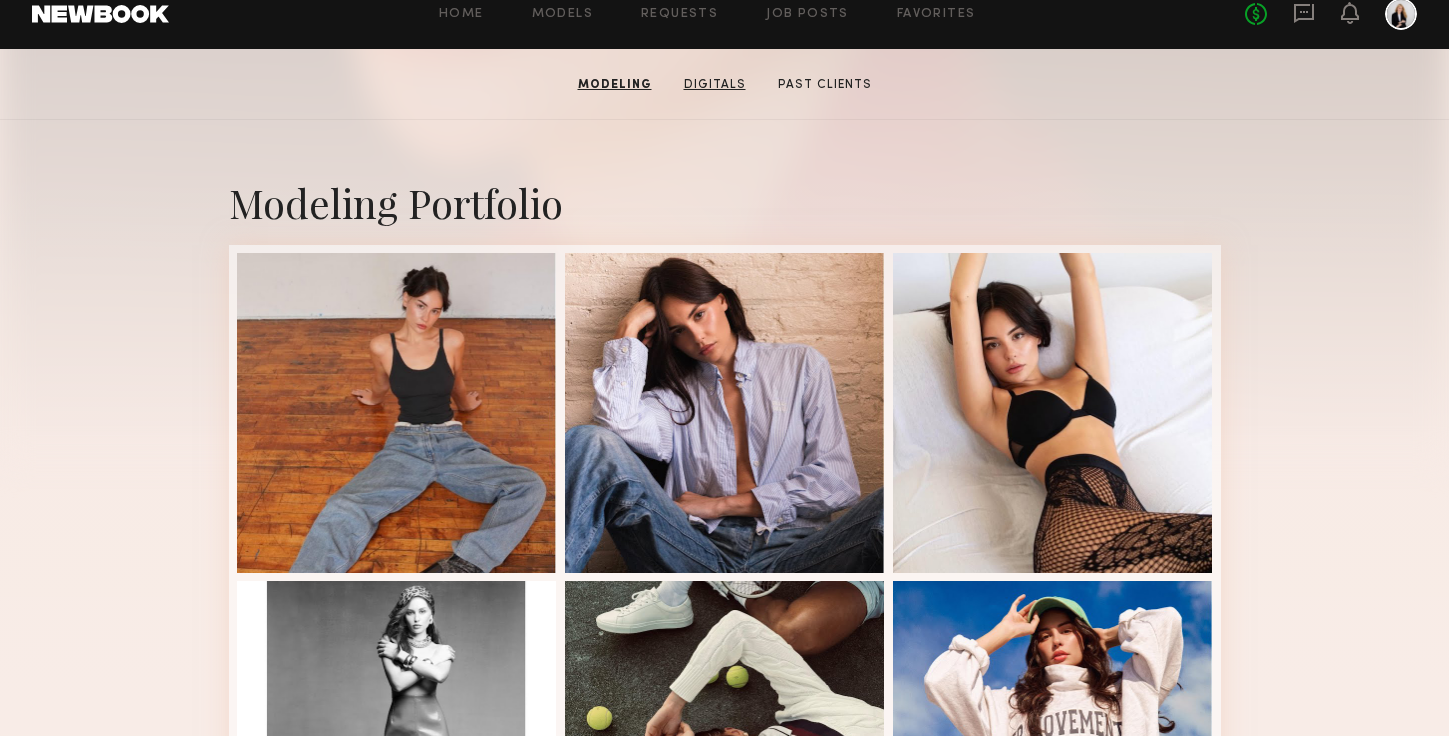 click on "Digitals" 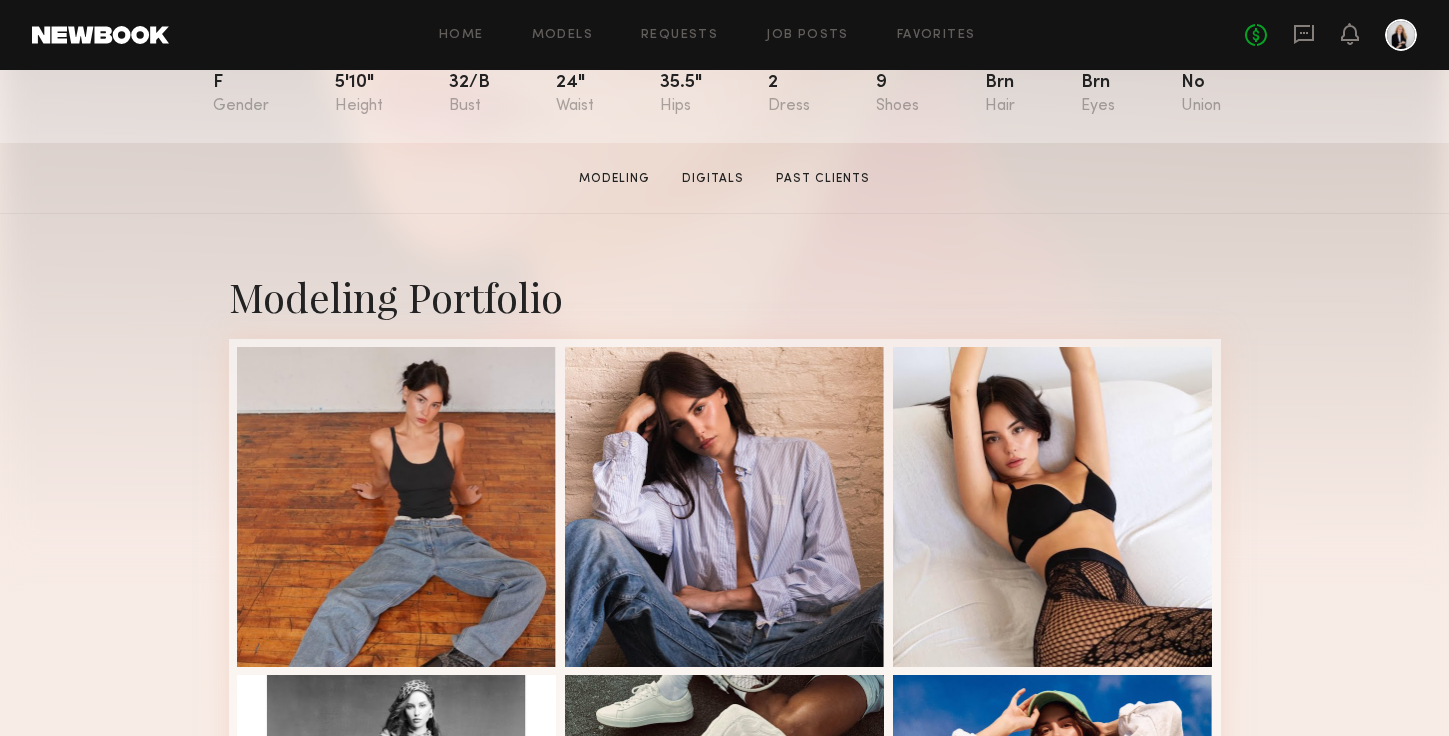 scroll, scrollTop: 249, scrollLeft: 0, axis: vertical 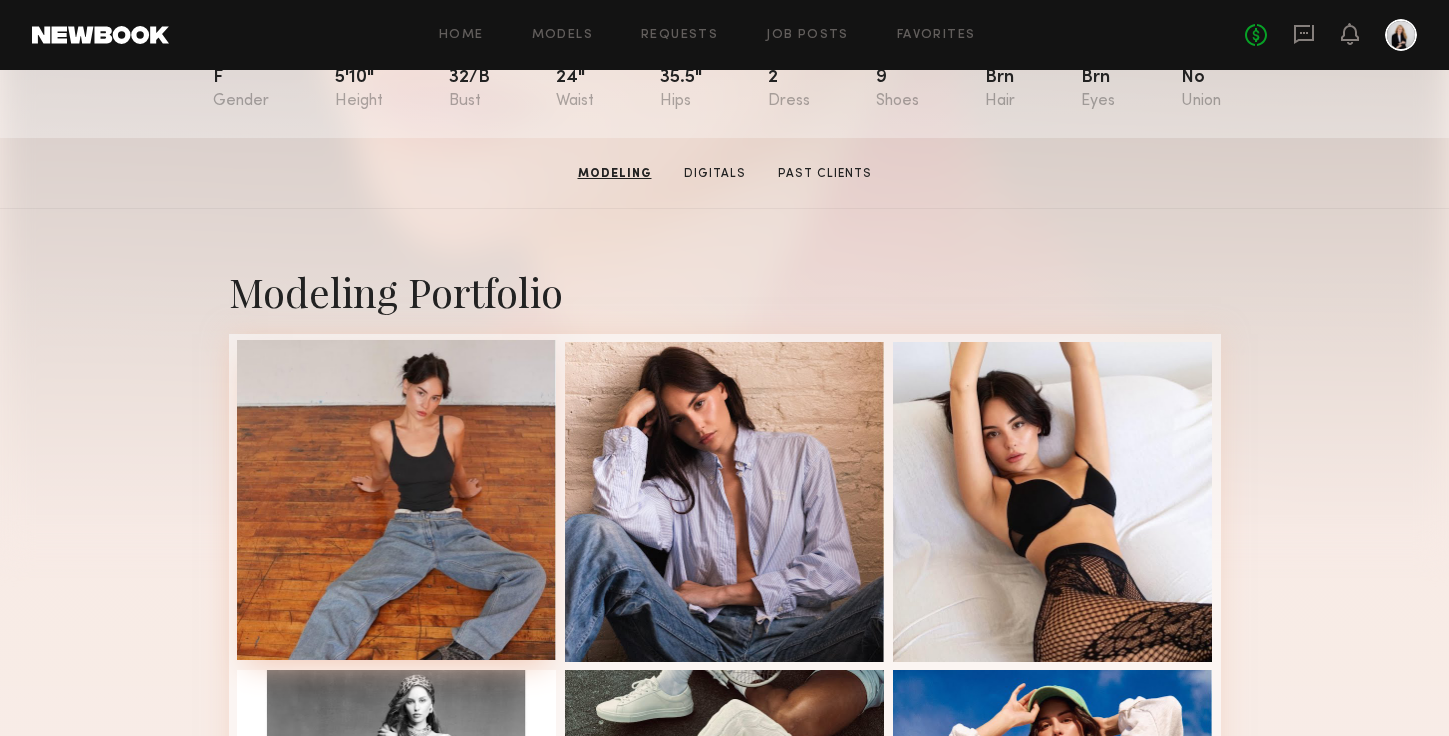 click at bounding box center (397, 500) 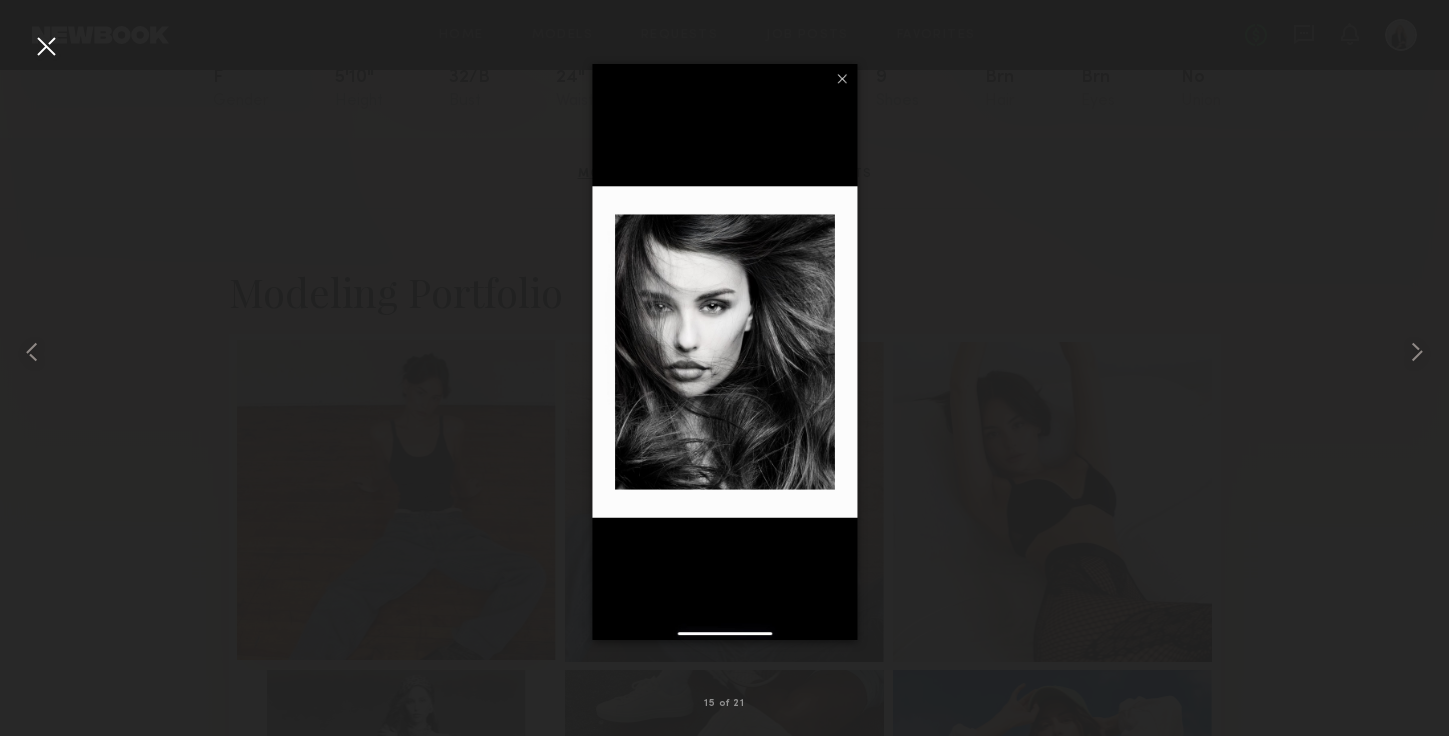 click at bounding box center [724, 352] 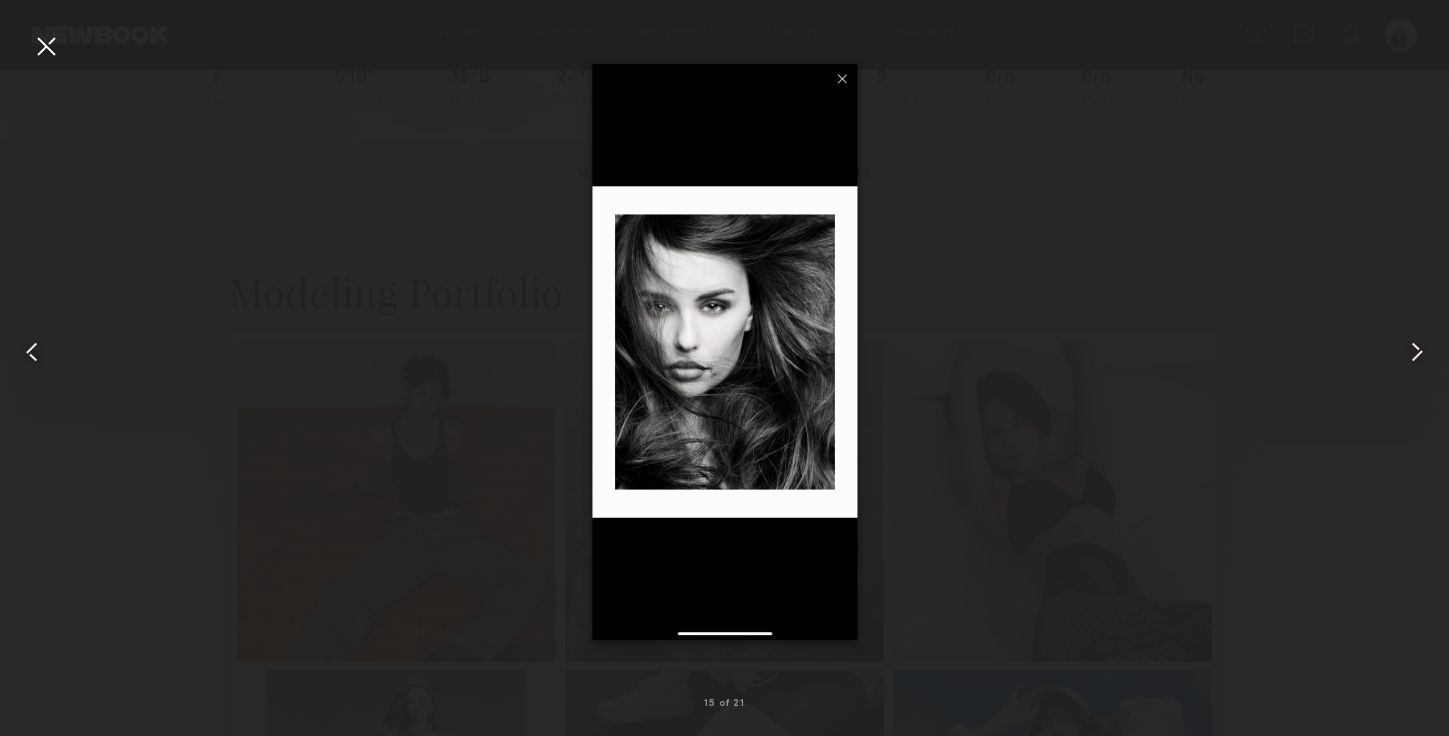 click at bounding box center (46, 46) 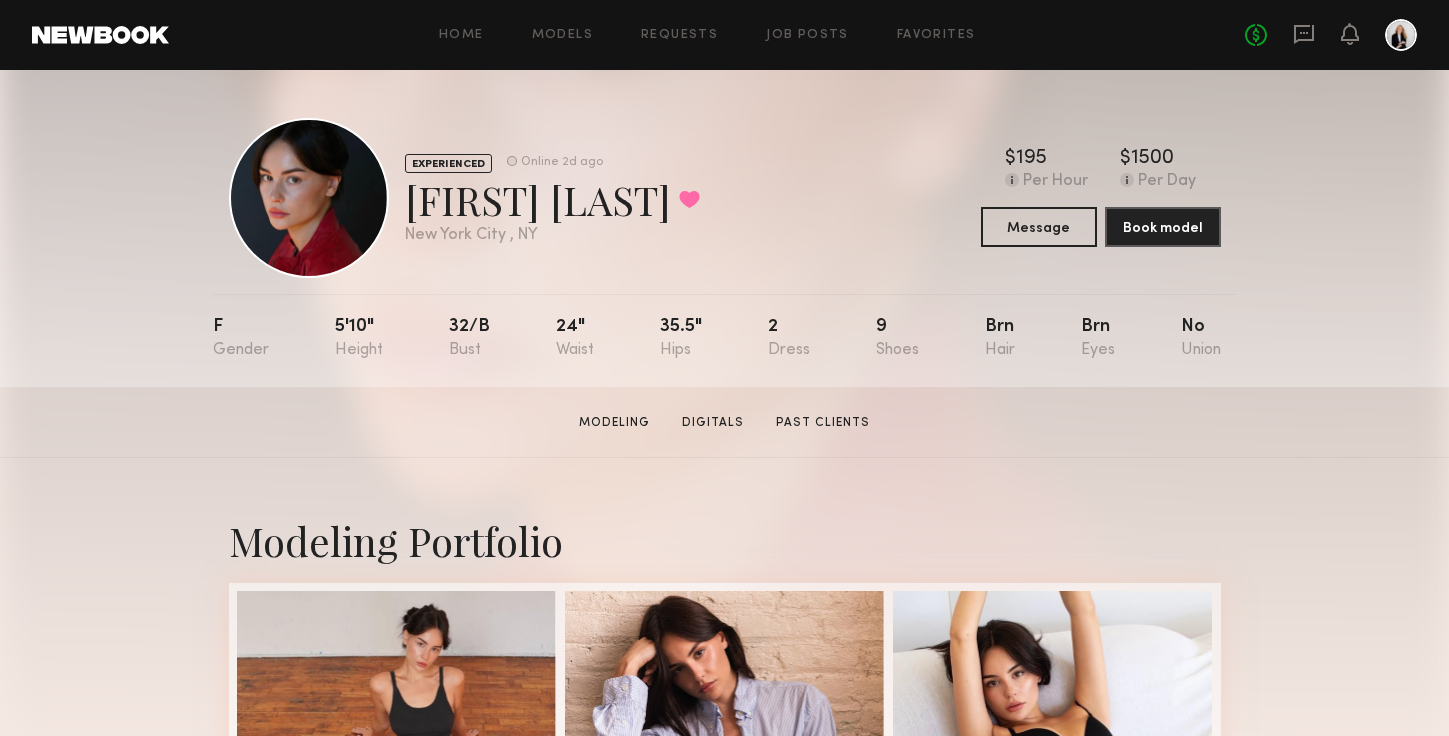 scroll, scrollTop: 0, scrollLeft: 0, axis: both 